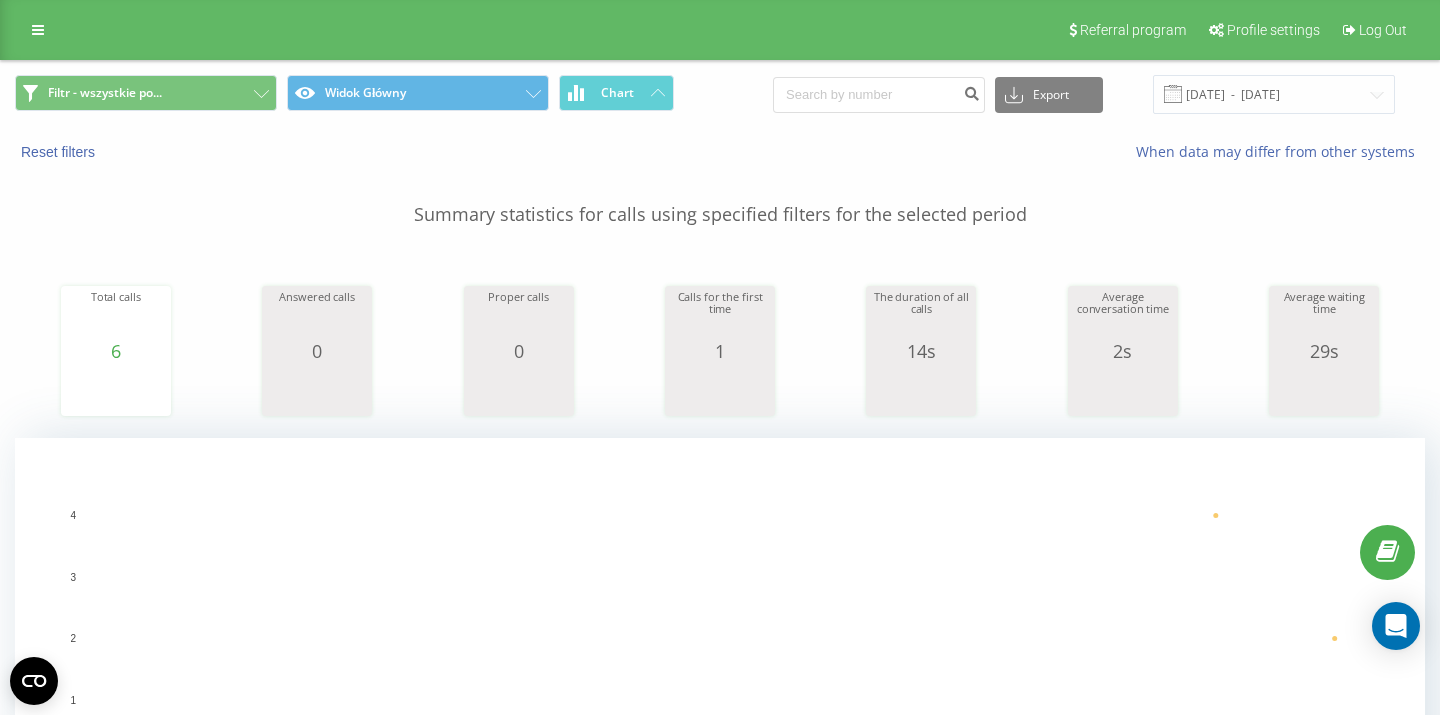scroll, scrollTop: 836, scrollLeft: 0, axis: vertical 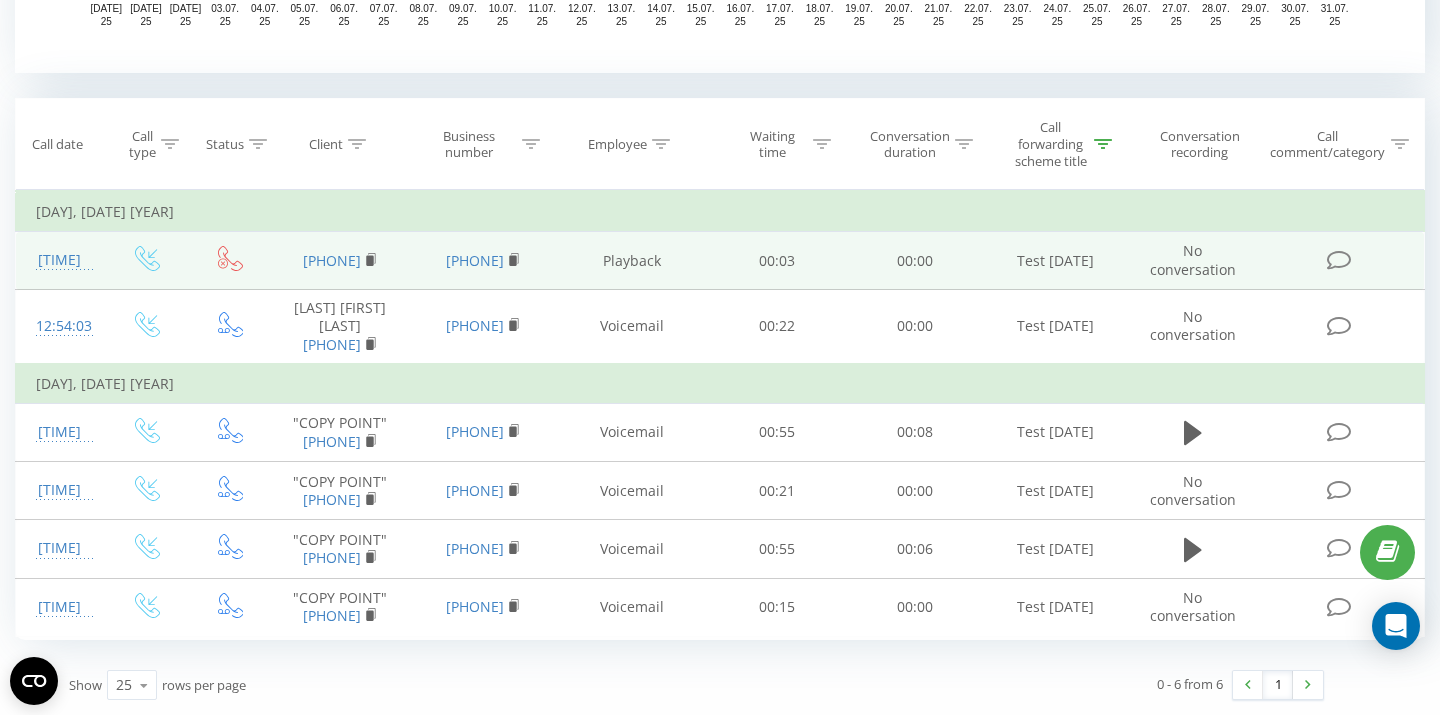 drag, startPoint x: 385, startPoint y: 180, endPoint x: 274, endPoint y: 175, distance: 111.11256 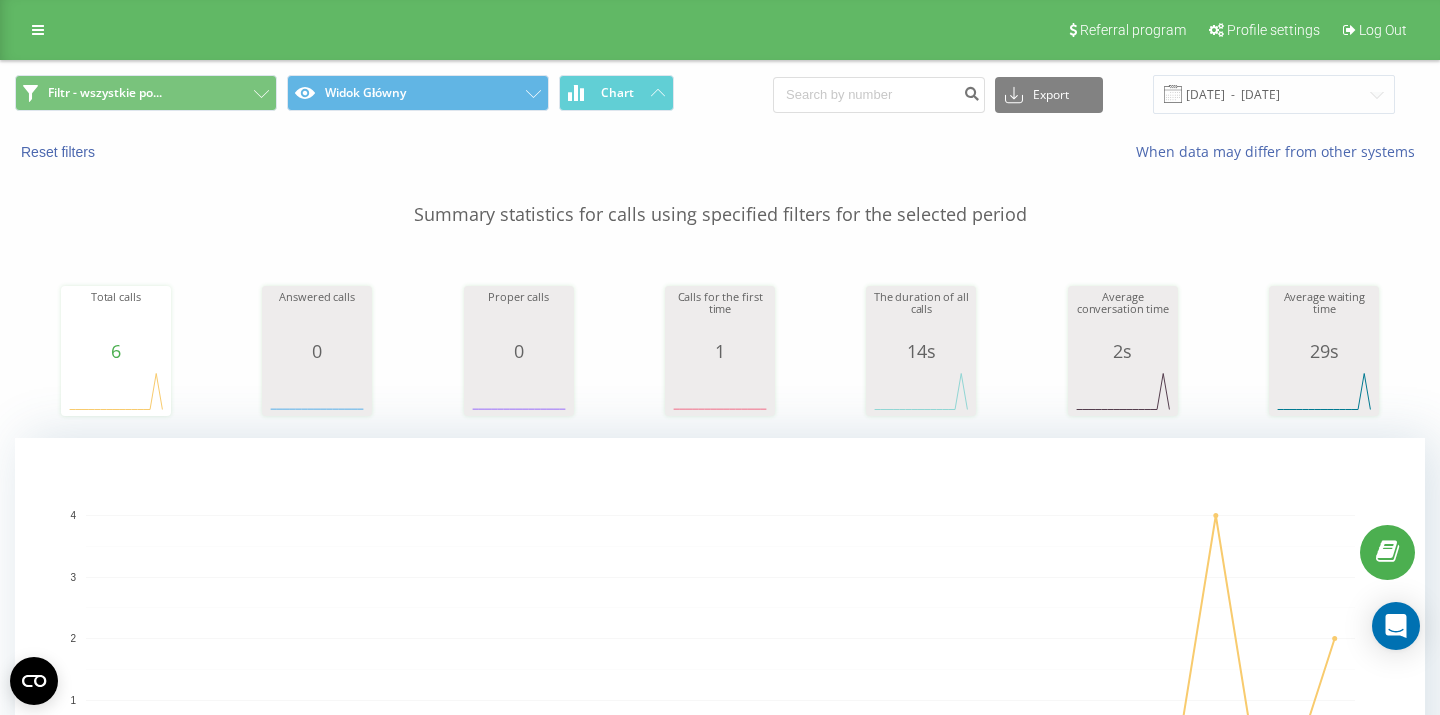 scroll, scrollTop: 0, scrollLeft: 0, axis: both 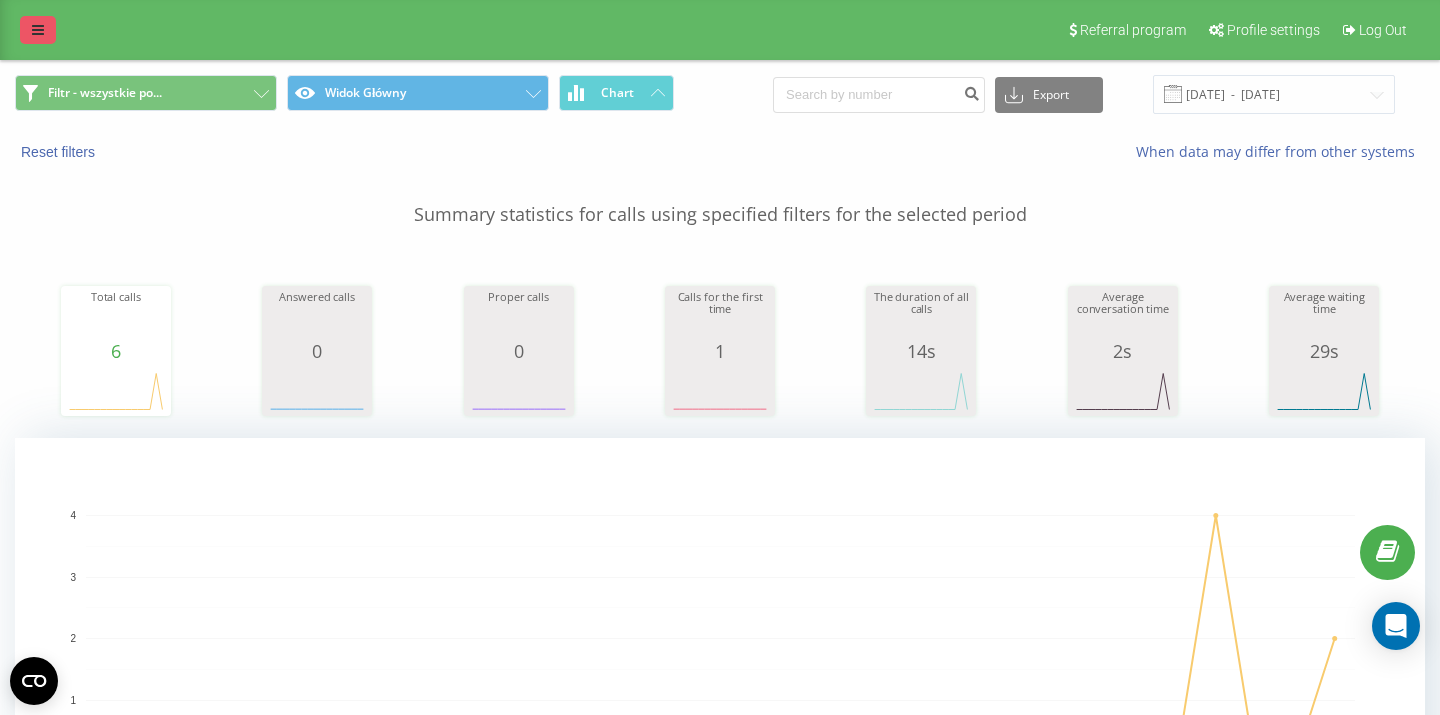 click at bounding box center [38, 30] 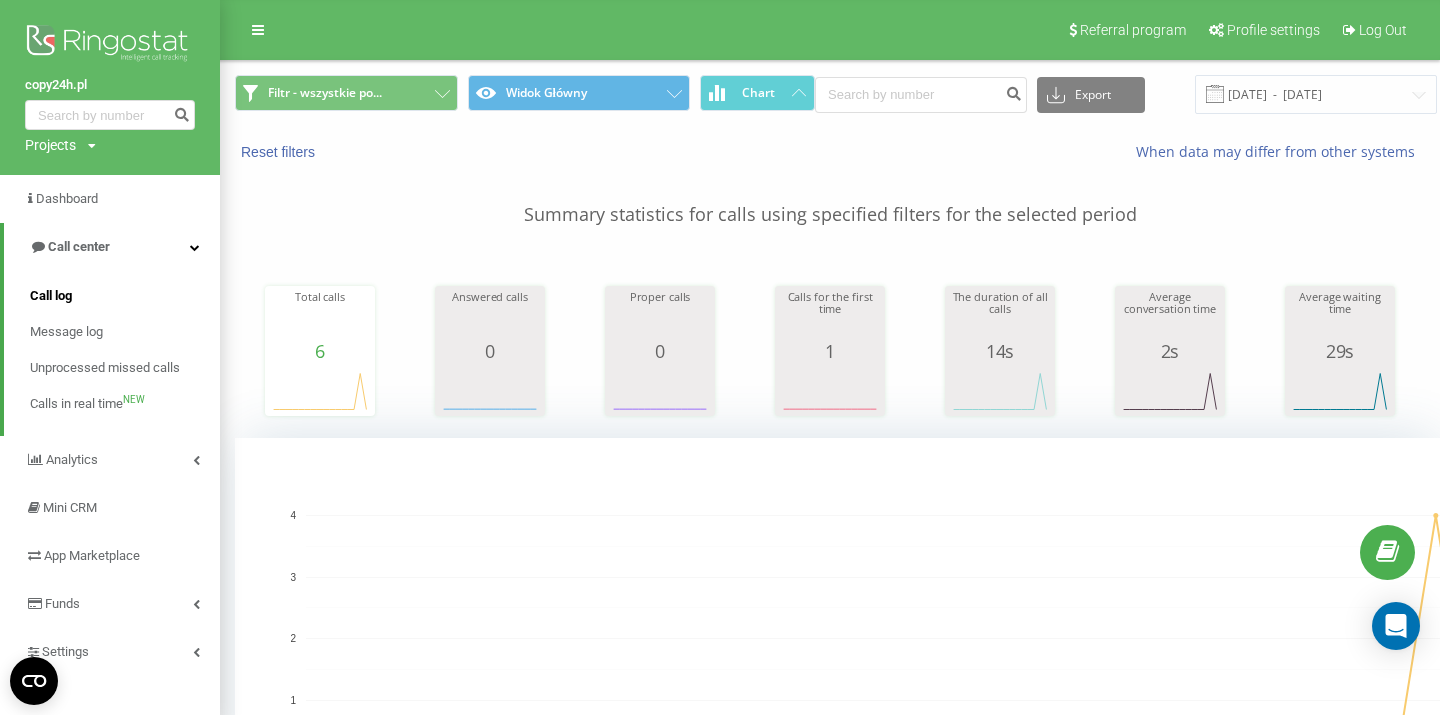 click on "Call log" at bounding box center (51, 296) 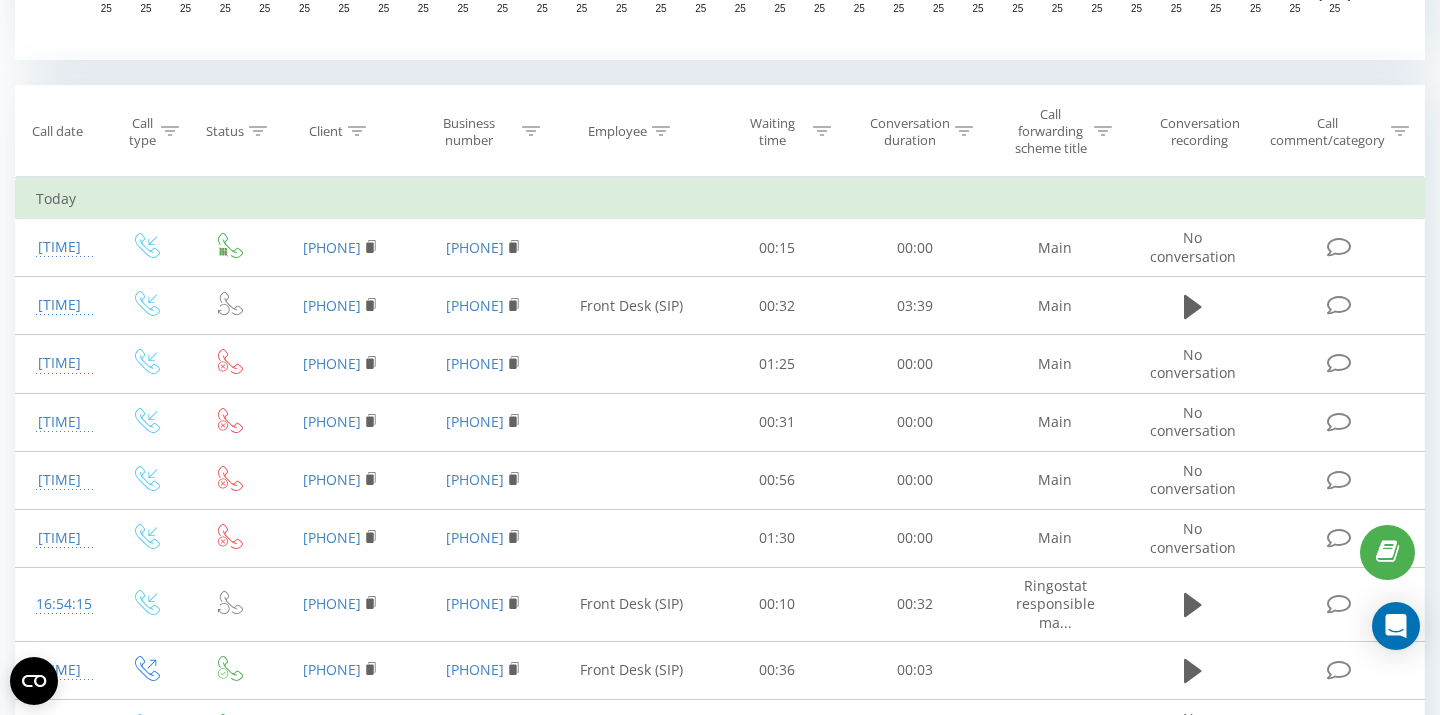 scroll, scrollTop: 786, scrollLeft: 0, axis: vertical 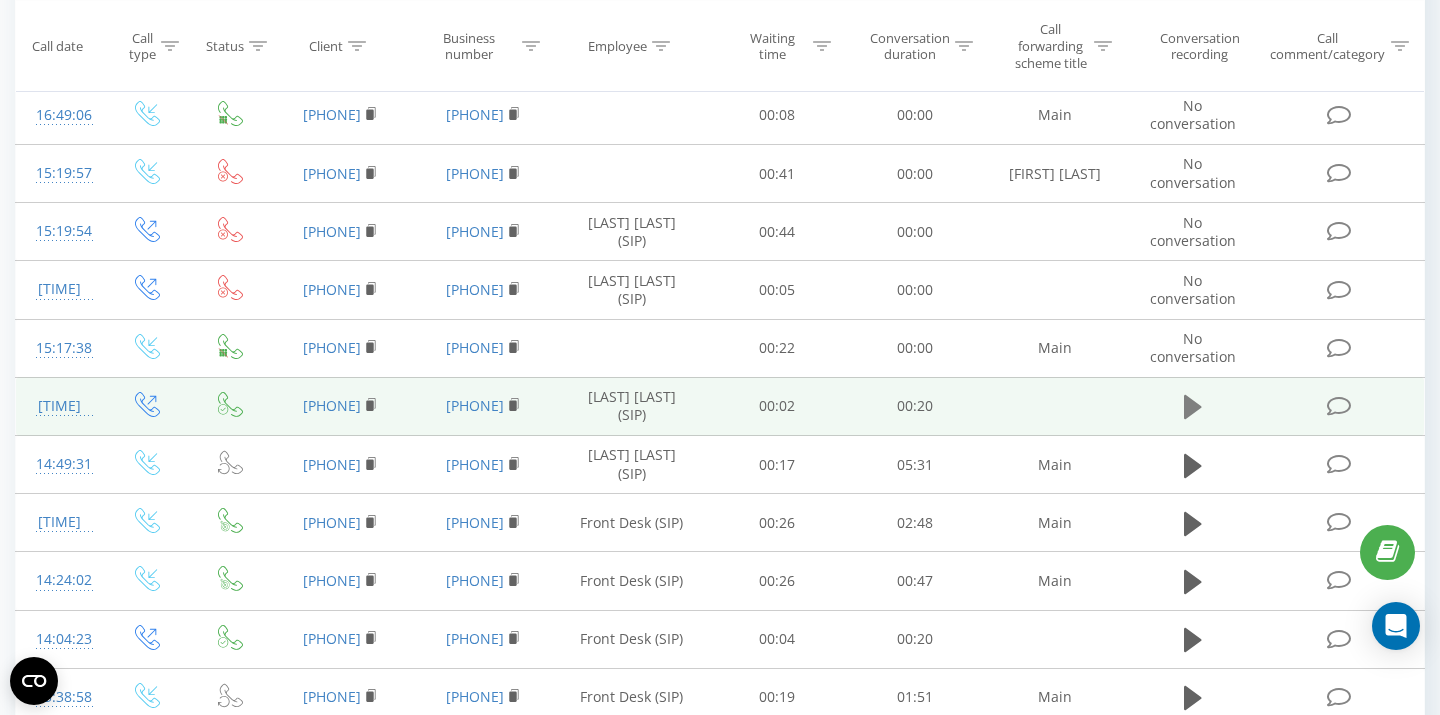 click 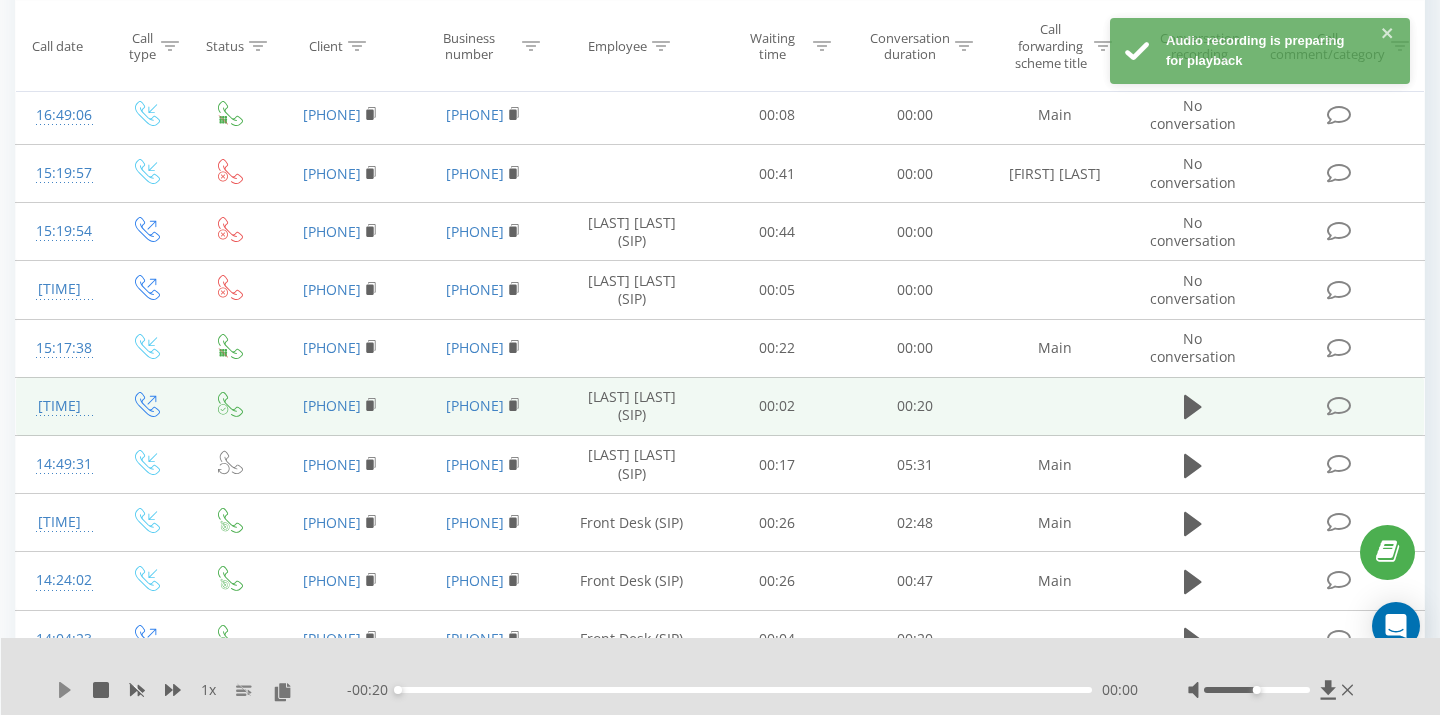 click 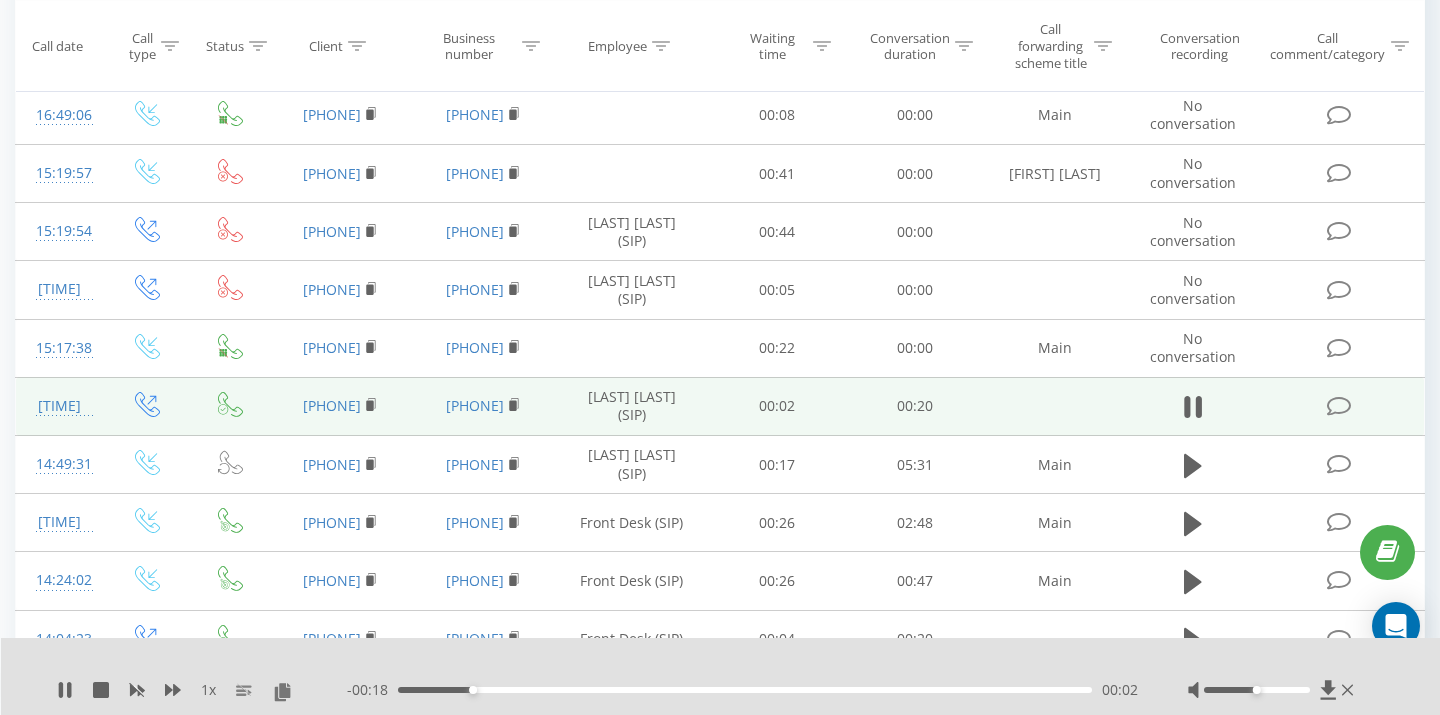 click on "00:02" at bounding box center [745, 690] 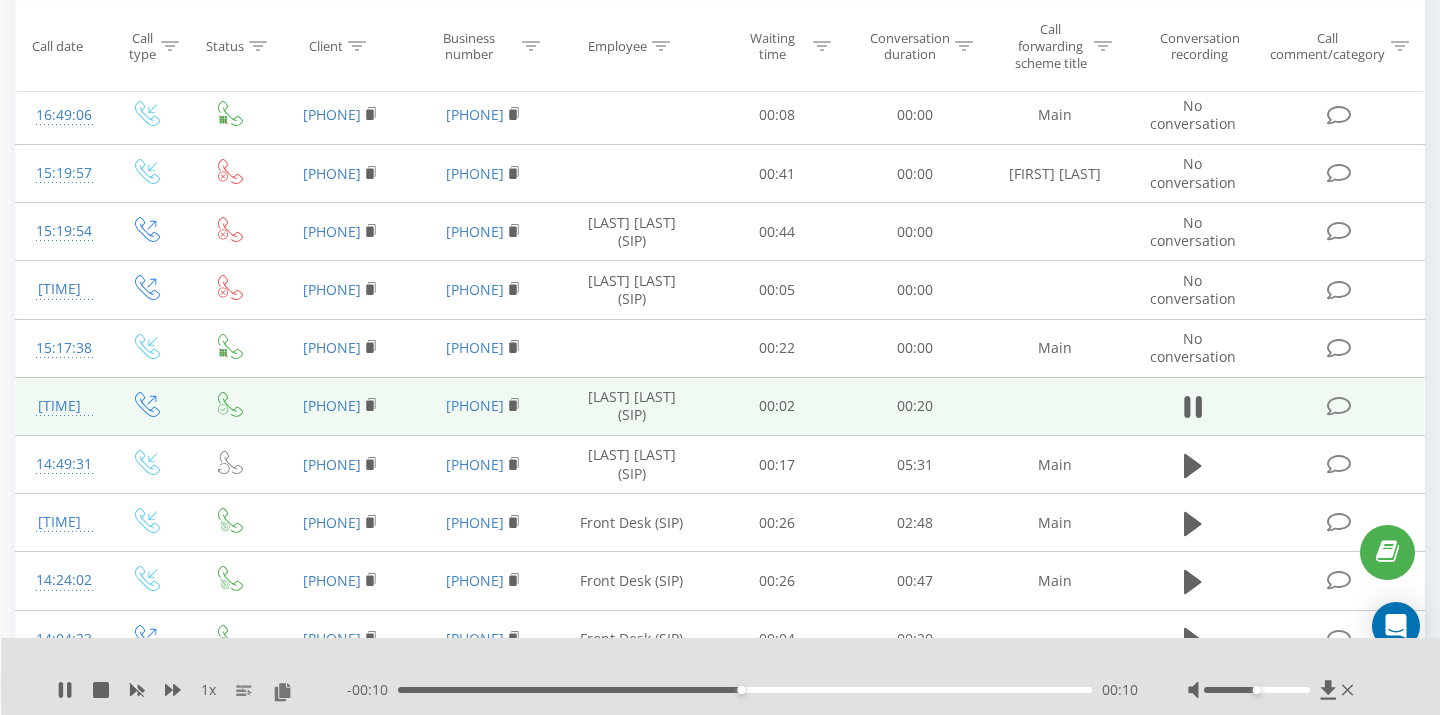 click on "00:10" at bounding box center [745, 690] 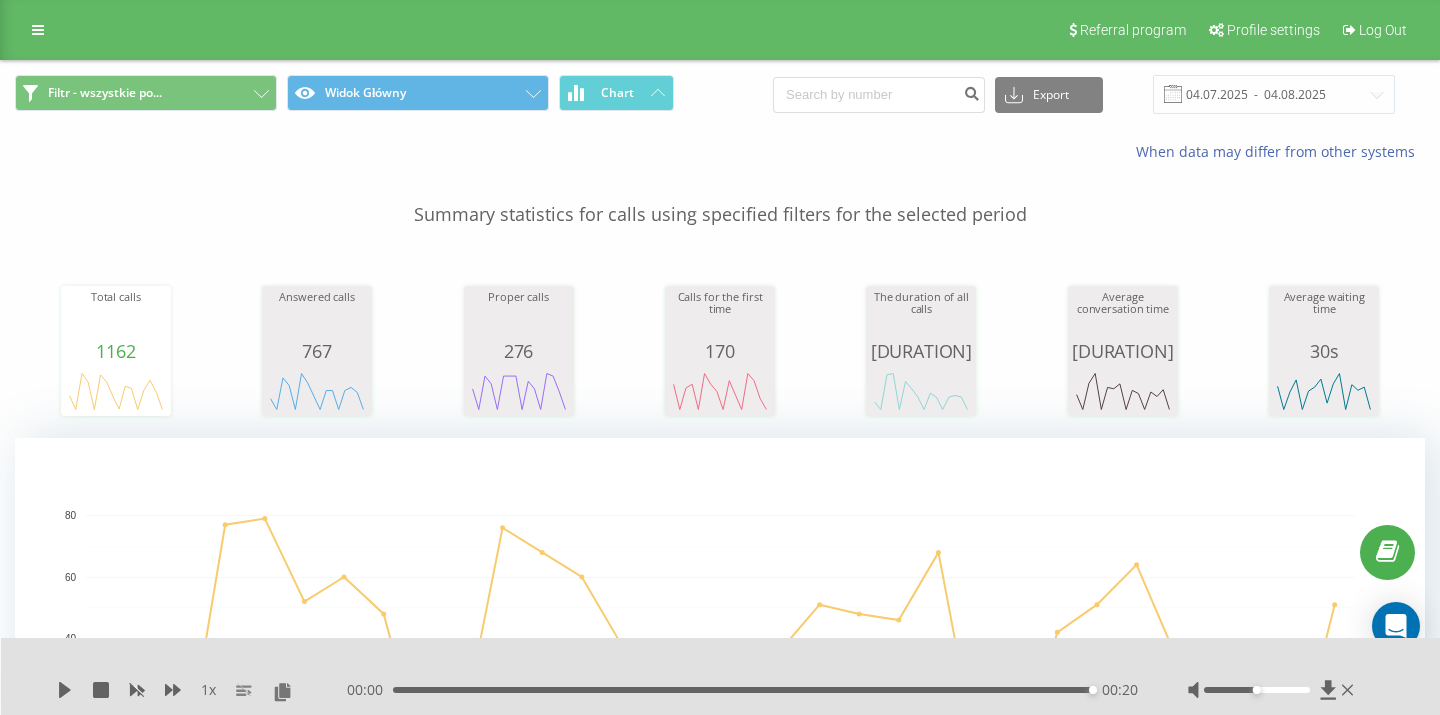 scroll, scrollTop: 0, scrollLeft: 0, axis: both 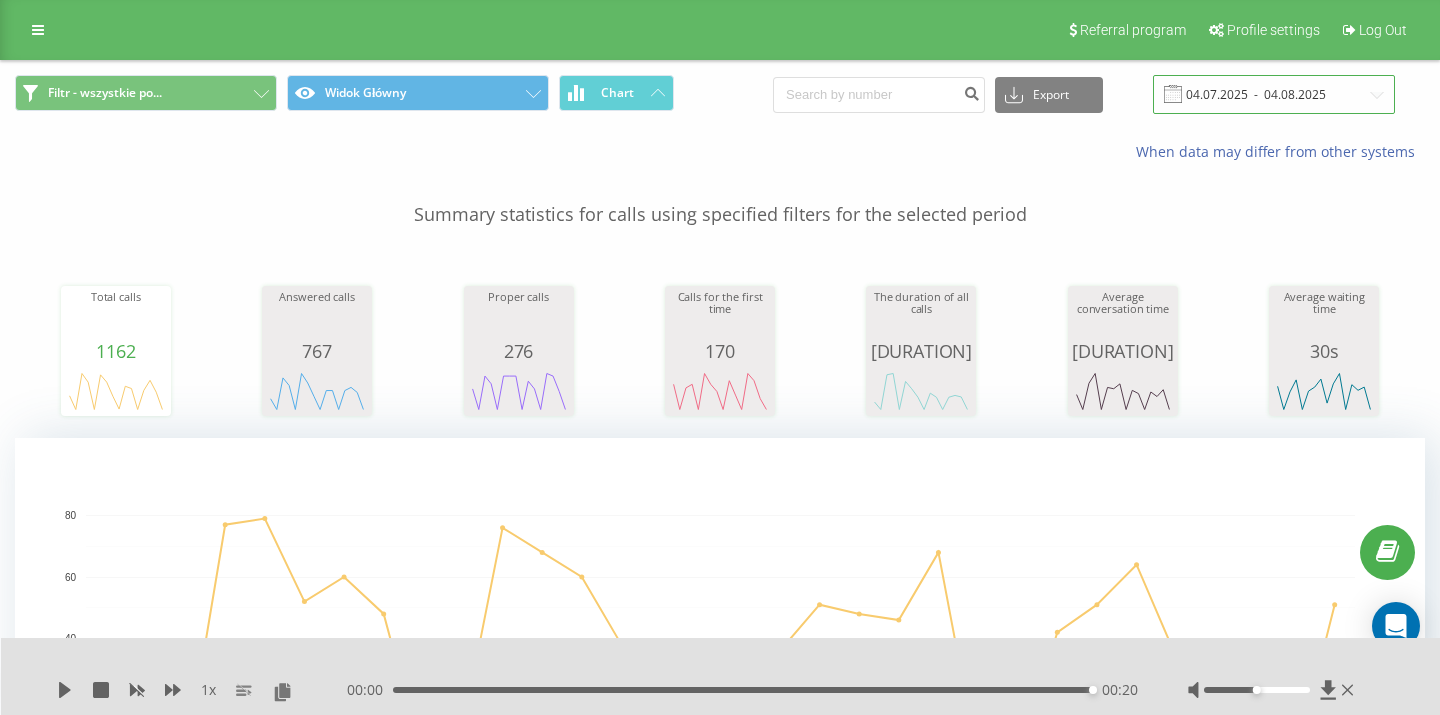 click on "04.07.2025  -  04.08.2025" at bounding box center (1274, 94) 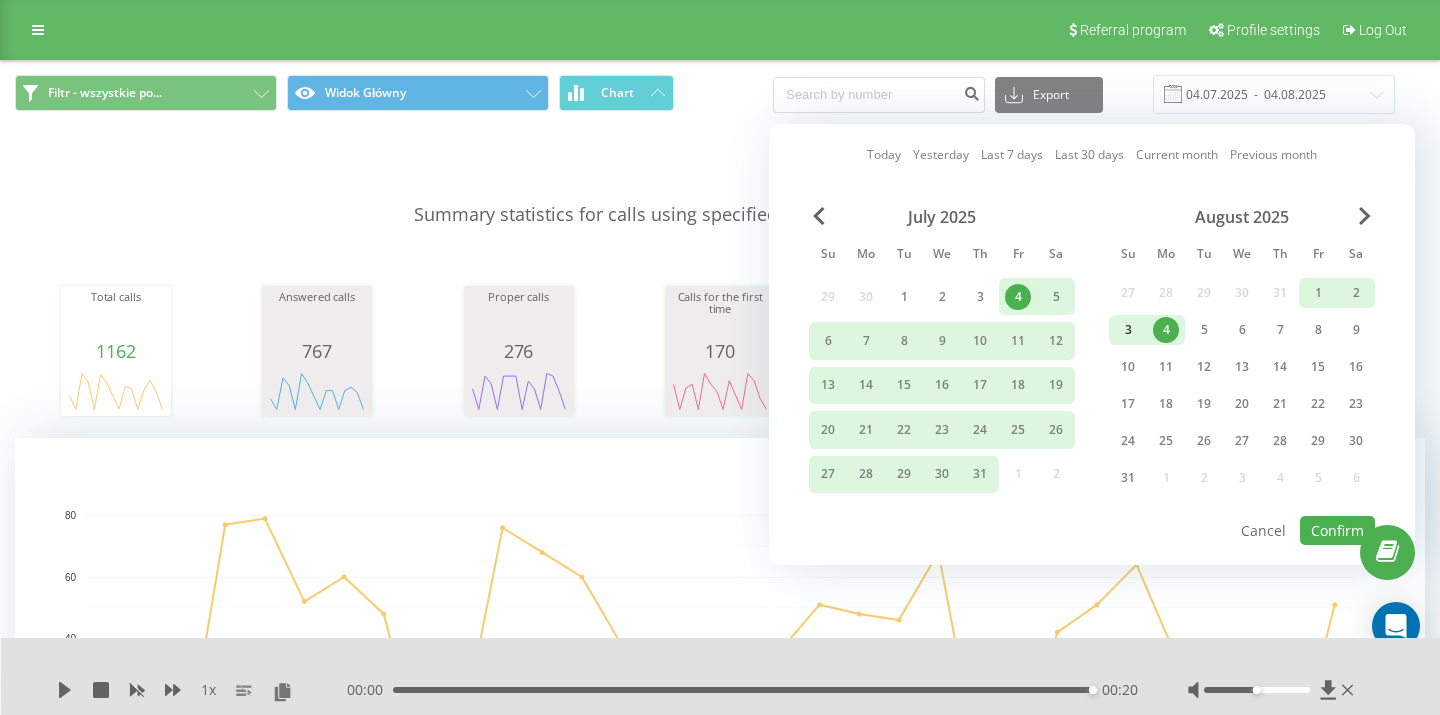 click on "3" at bounding box center (1128, 330) 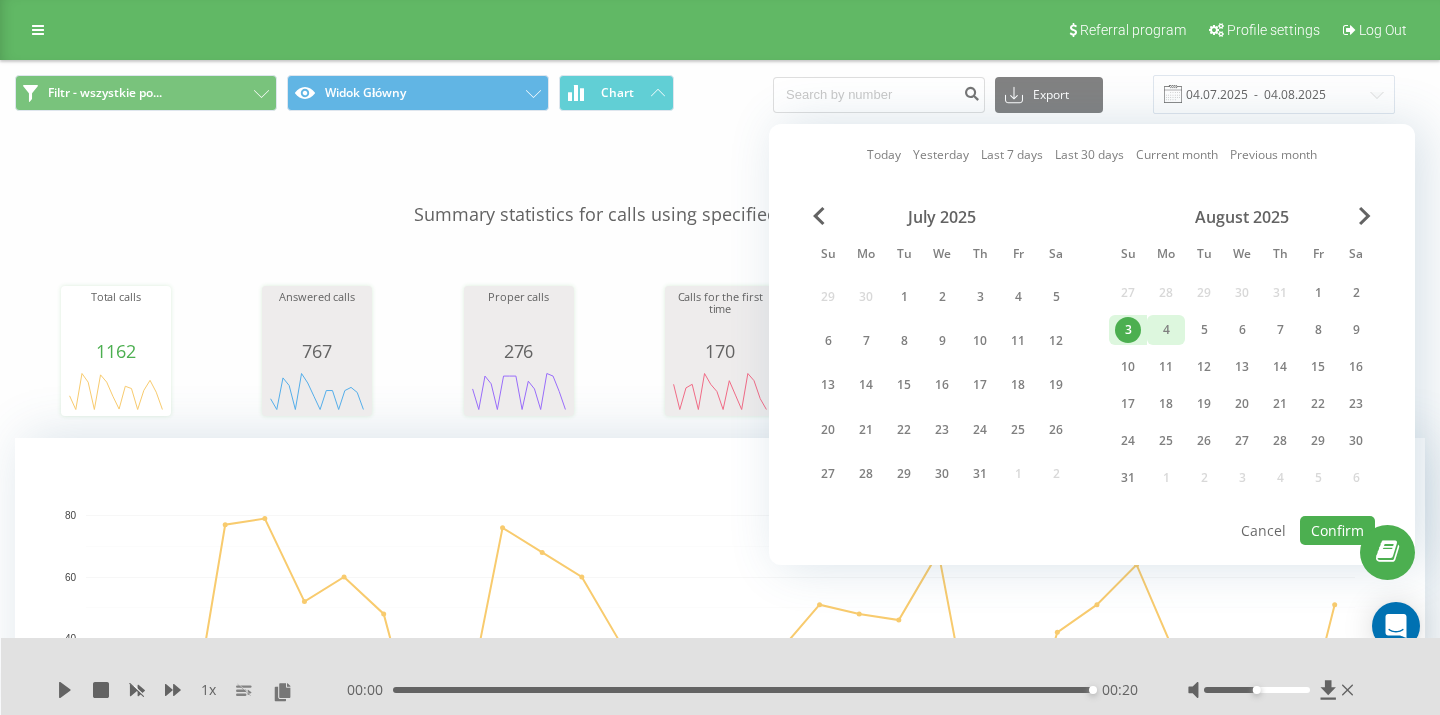 click on "4" at bounding box center (1166, 330) 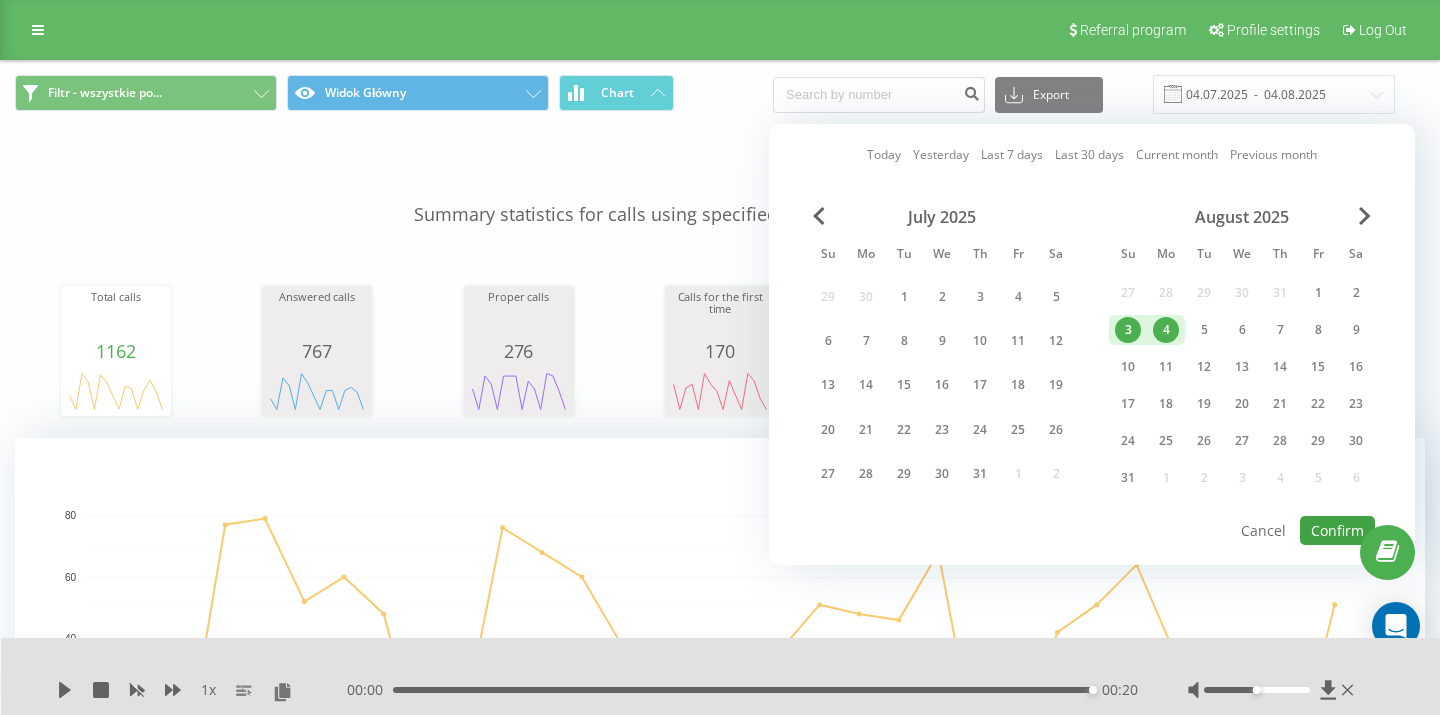 click on "Confirm" at bounding box center [1337, 530] 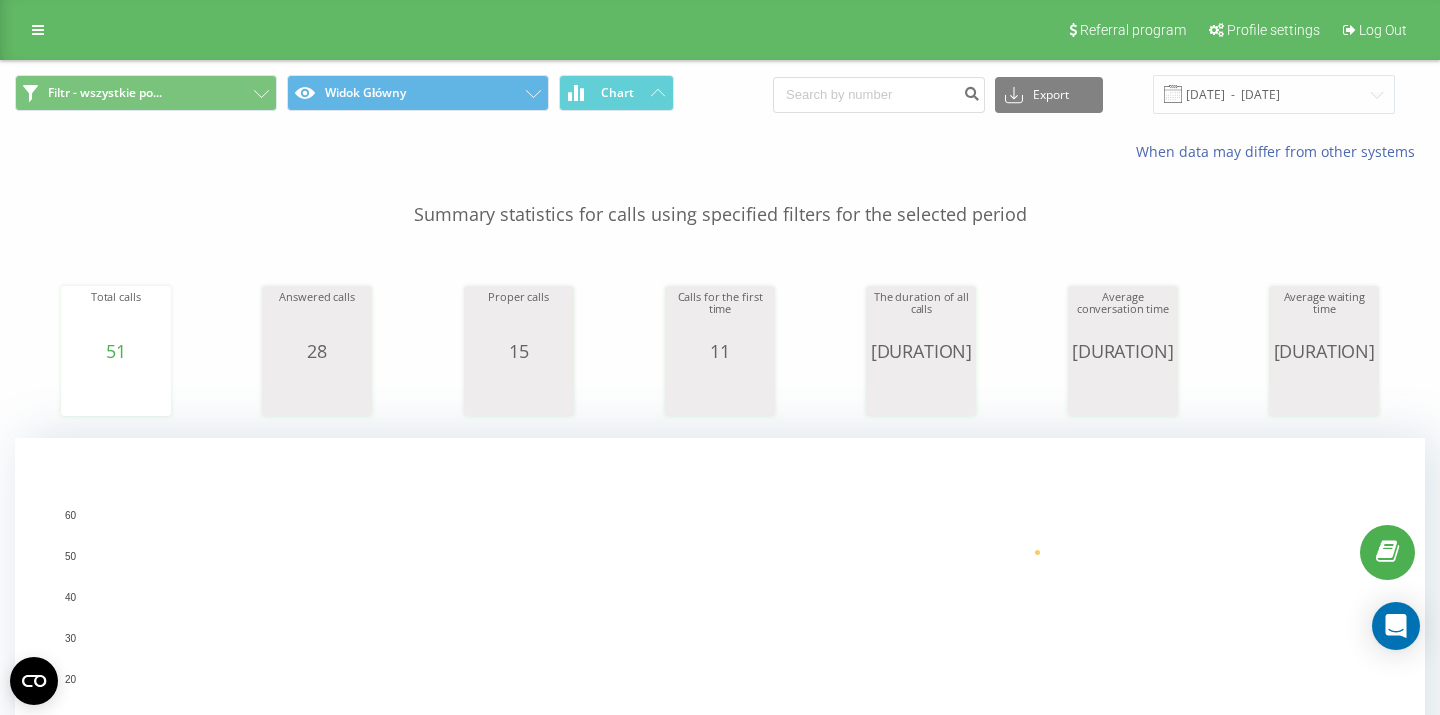 scroll, scrollTop: 0, scrollLeft: 0, axis: both 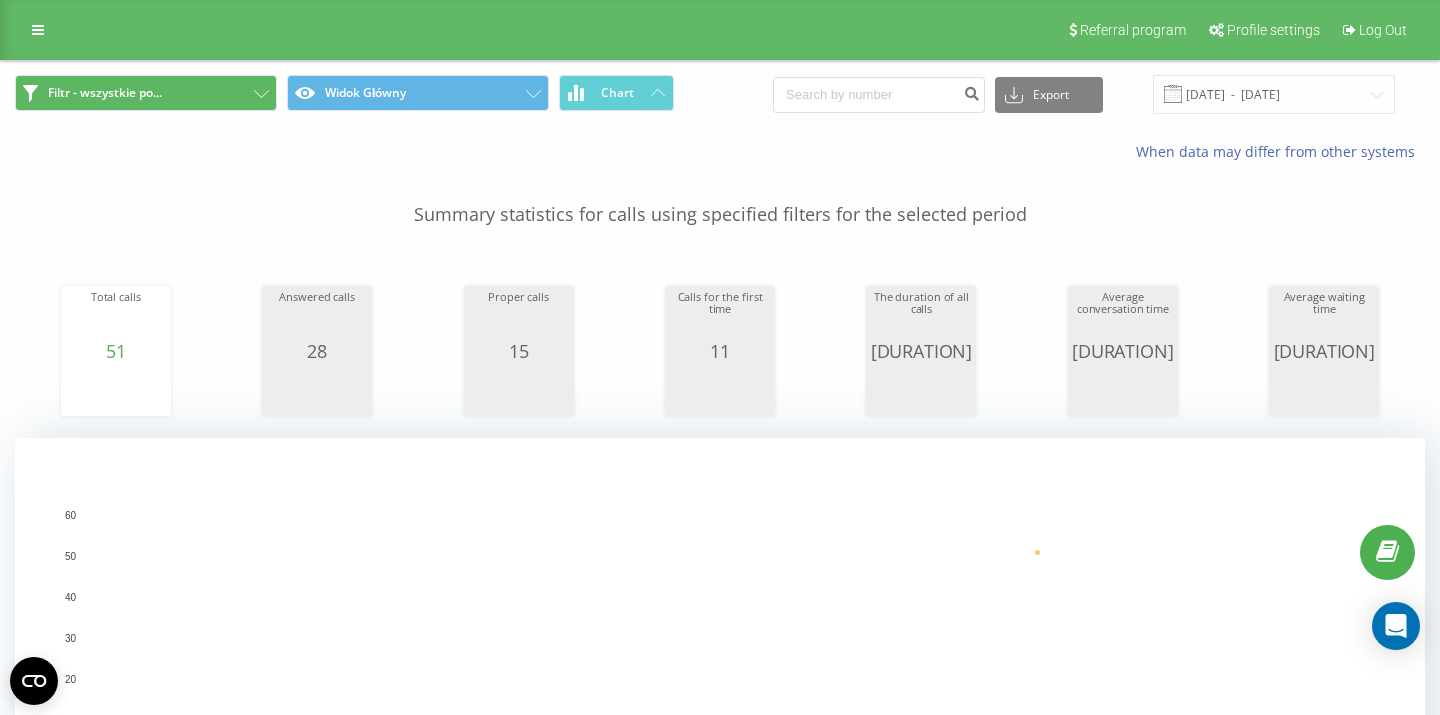 click on "Filtr - wszystkie po..." at bounding box center [105, 93] 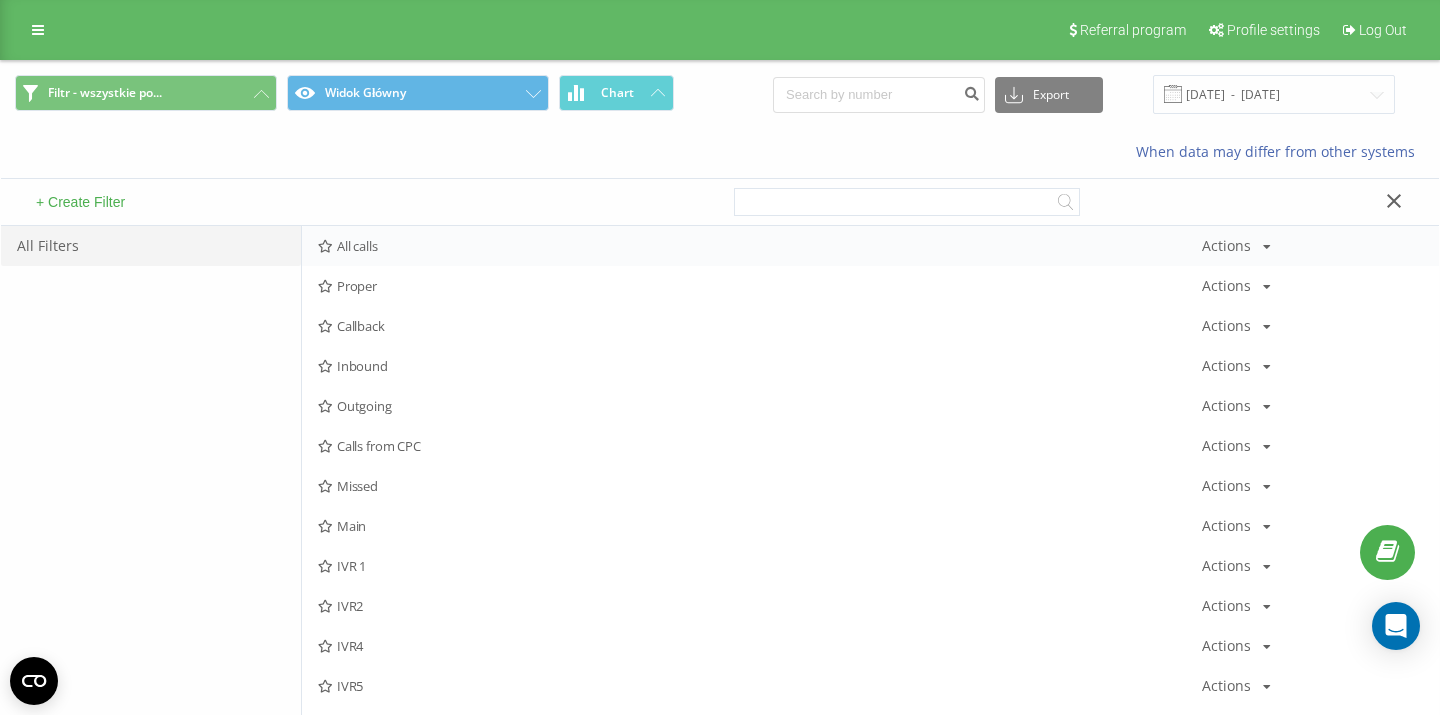 click on "All calls" at bounding box center [760, 246] 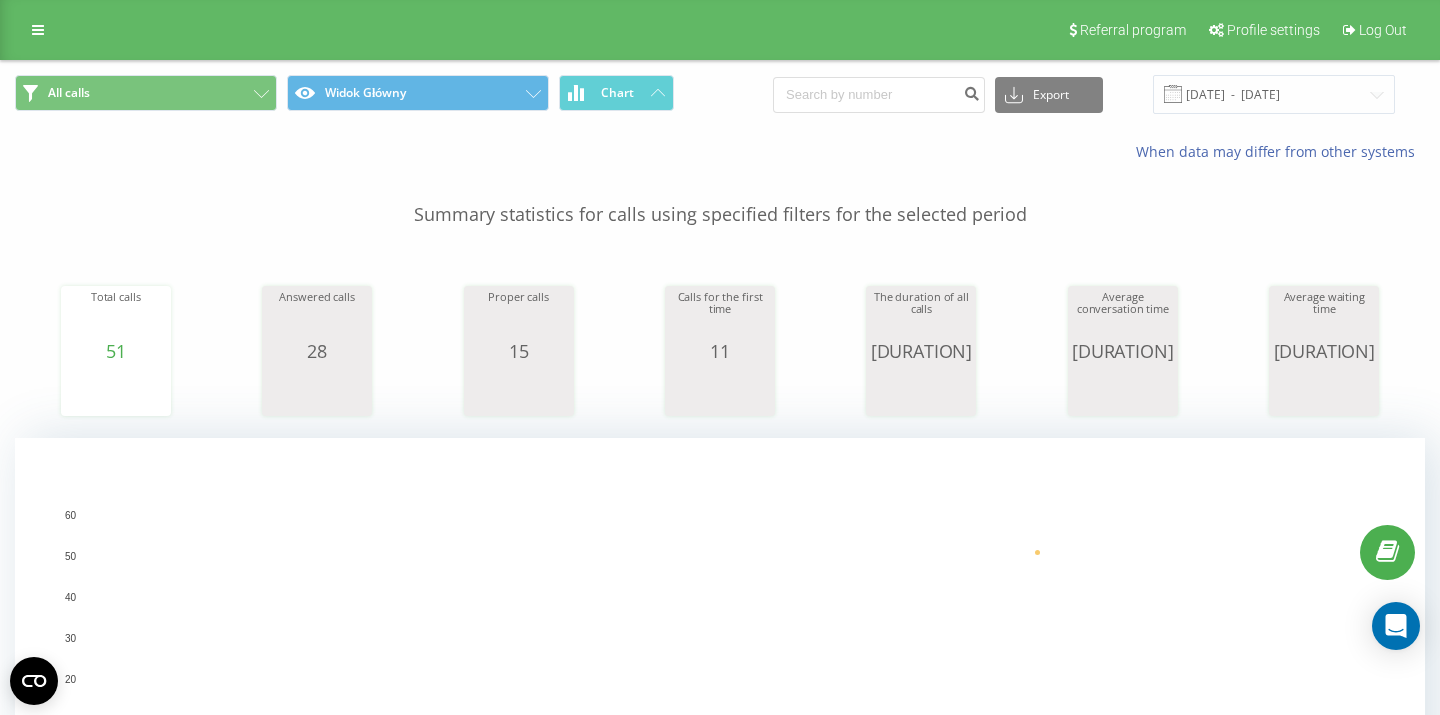 scroll, scrollTop: 0, scrollLeft: 0, axis: both 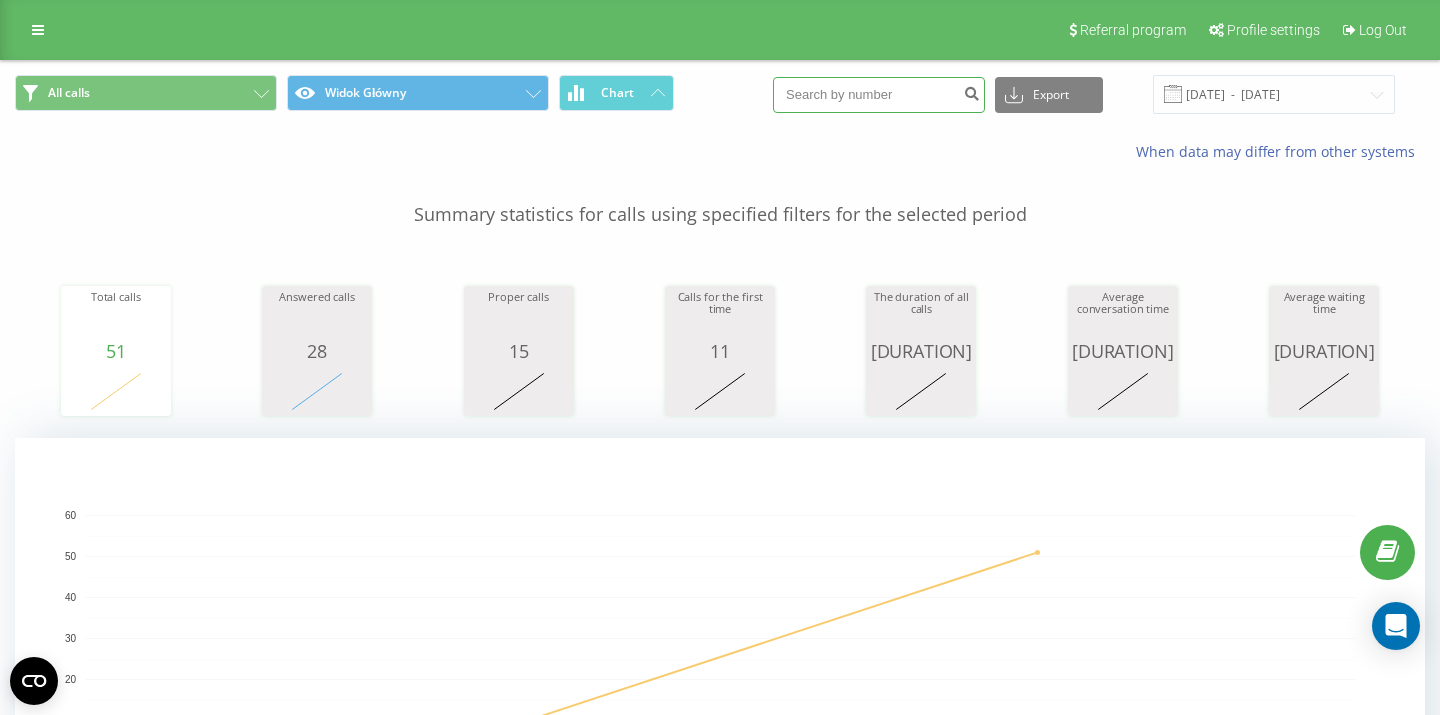 click at bounding box center (879, 95) 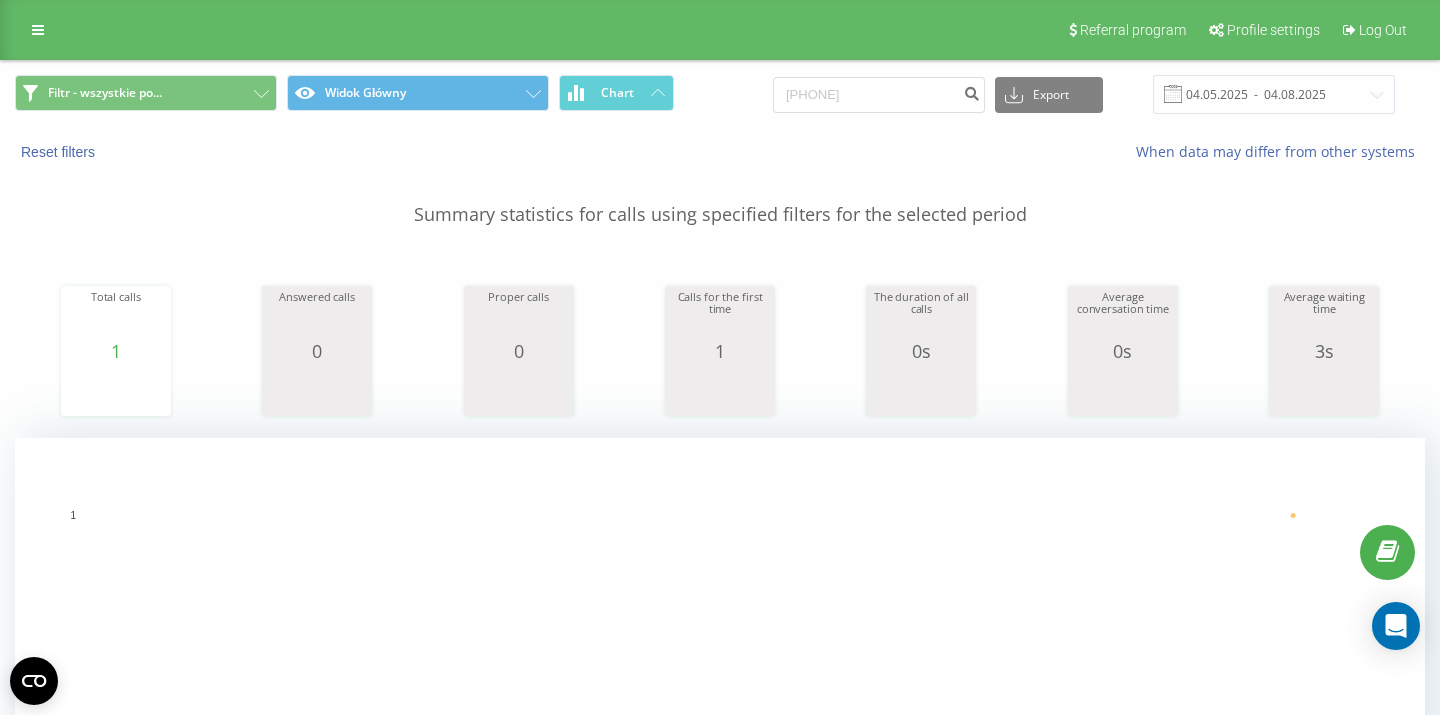 scroll, scrollTop: 0, scrollLeft: 0, axis: both 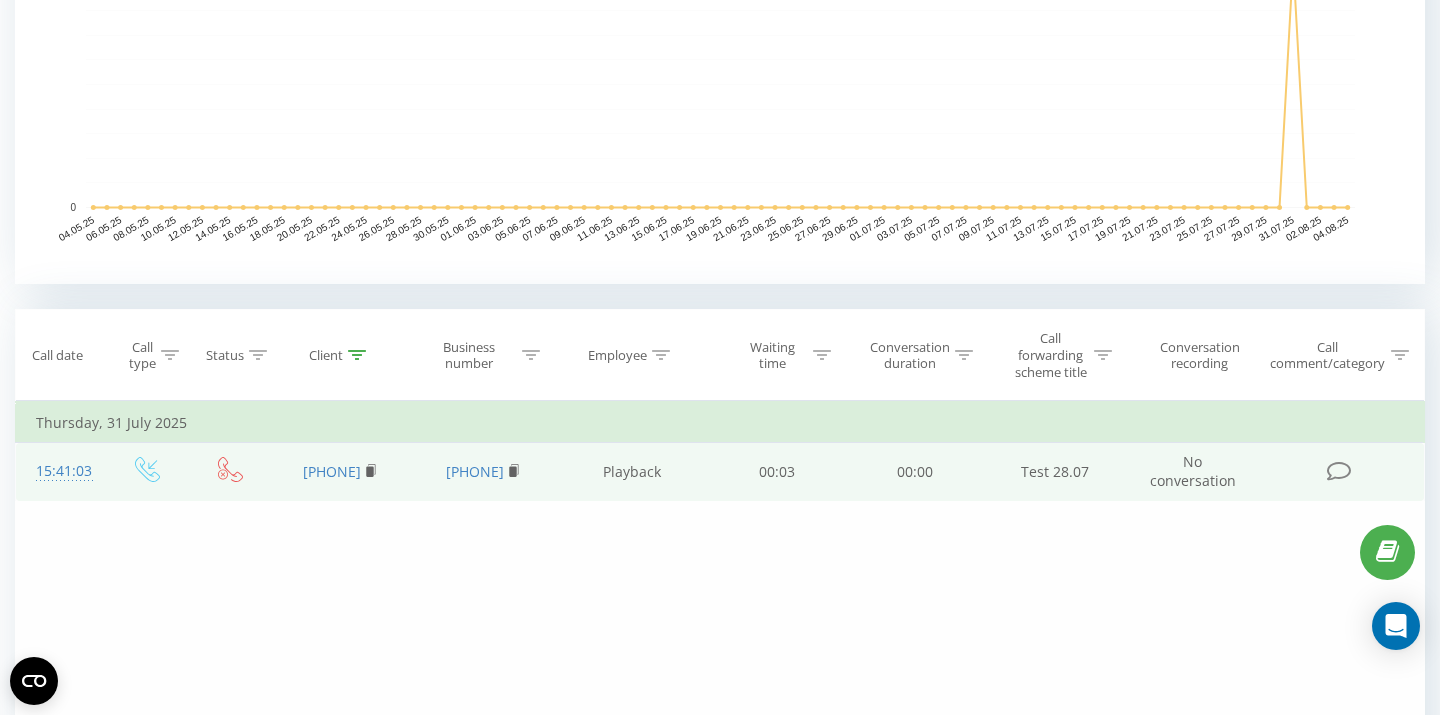 drag, startPoint x: 544, startPoint y: 461, endPoint x: 420, endPoint y: 462, distance: 124.004036 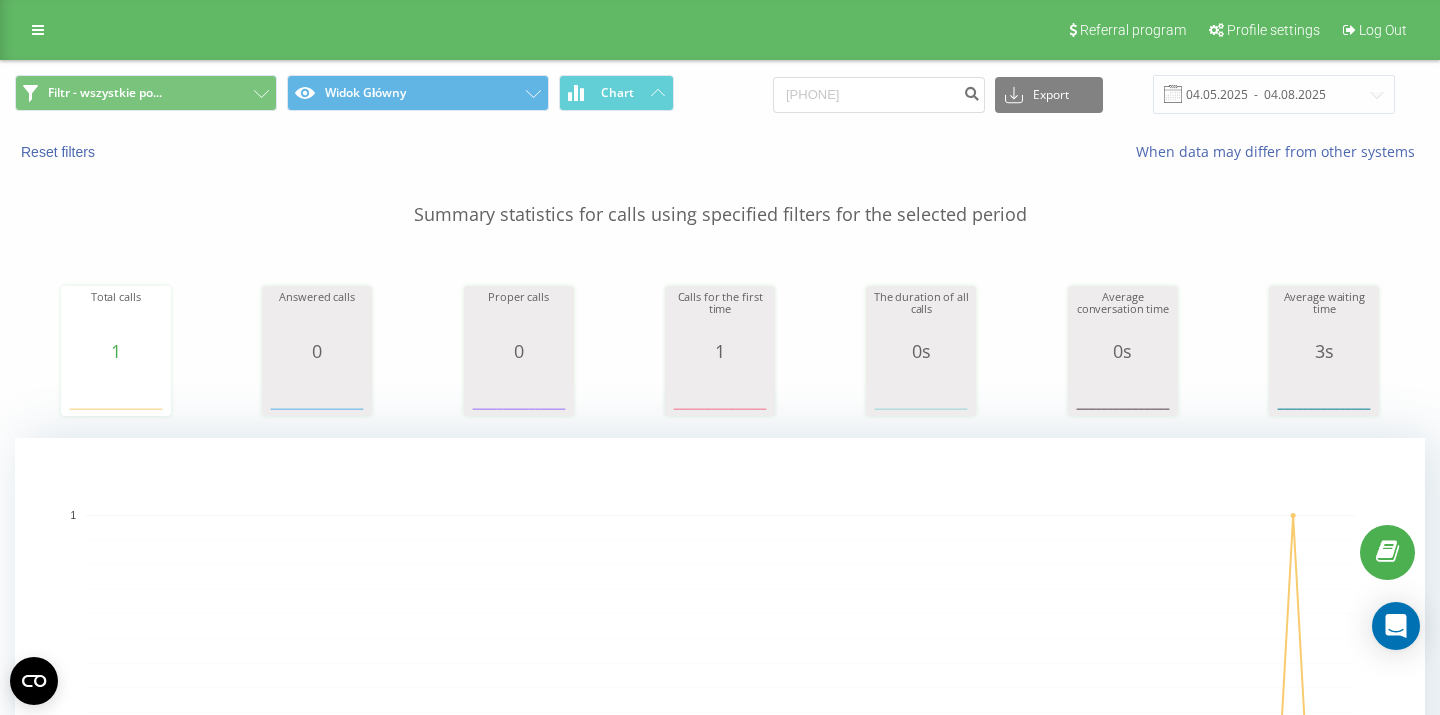 scroll, scrollTop: 0, scrollLeft: 0, axis: both 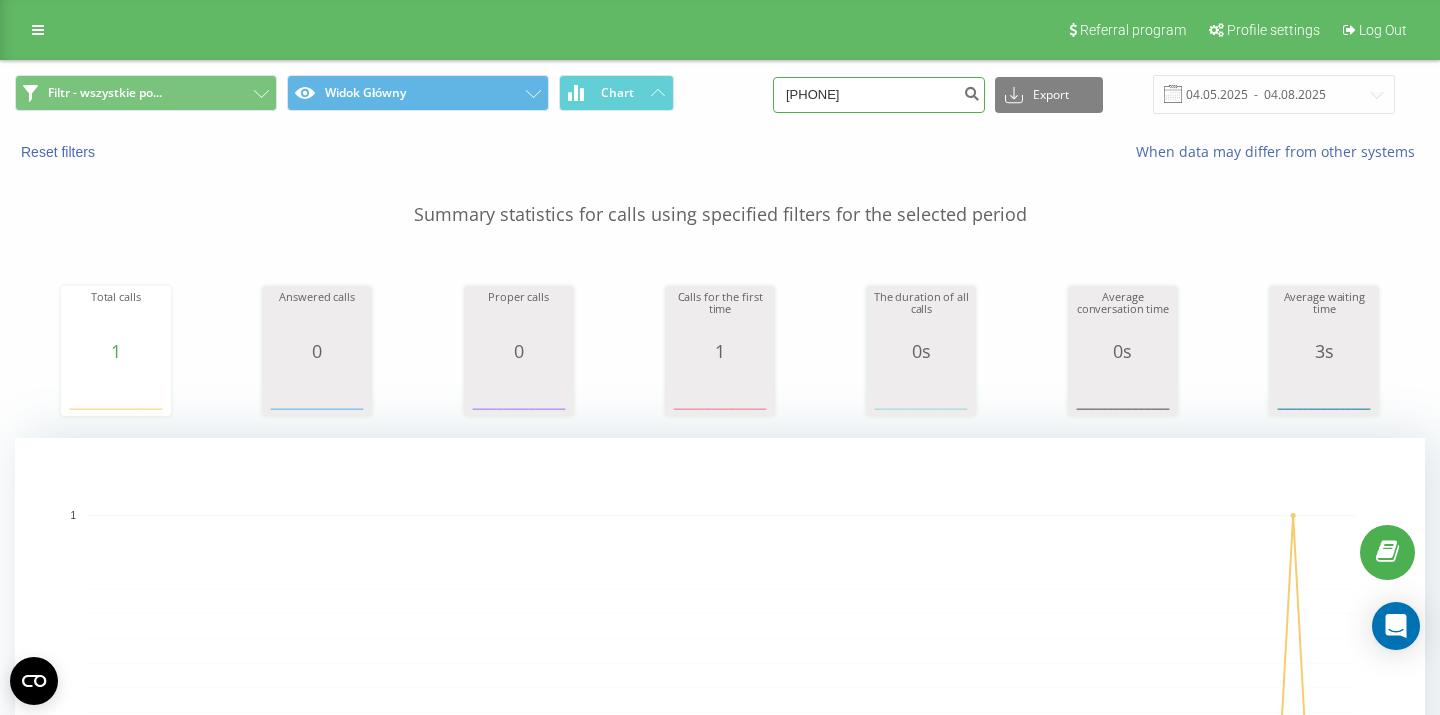 click on "48564916207" at bounding box center (879, 95) 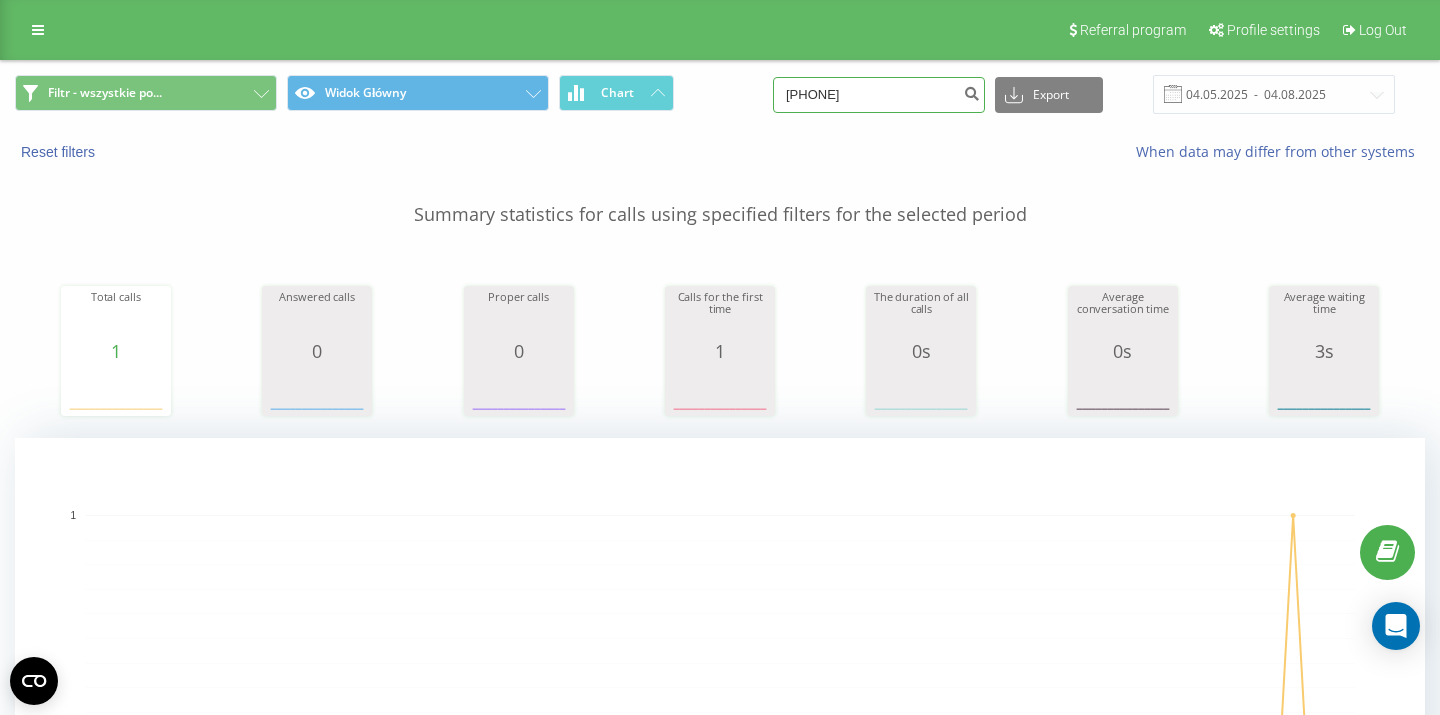 drag, startPoint x: 946, startPoint y: 95, endPoint x: 734, endPoint y: 102, distance: 212.11554 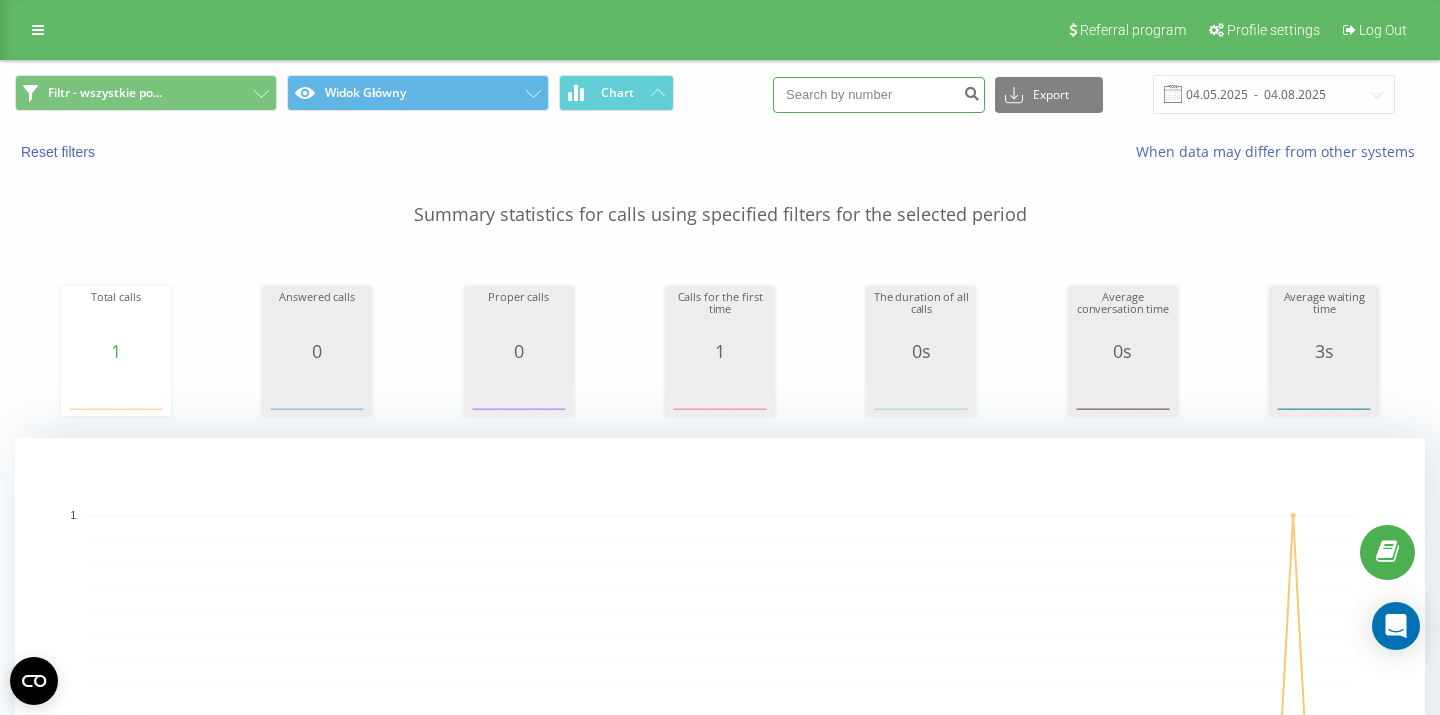 paste on "48618420844" 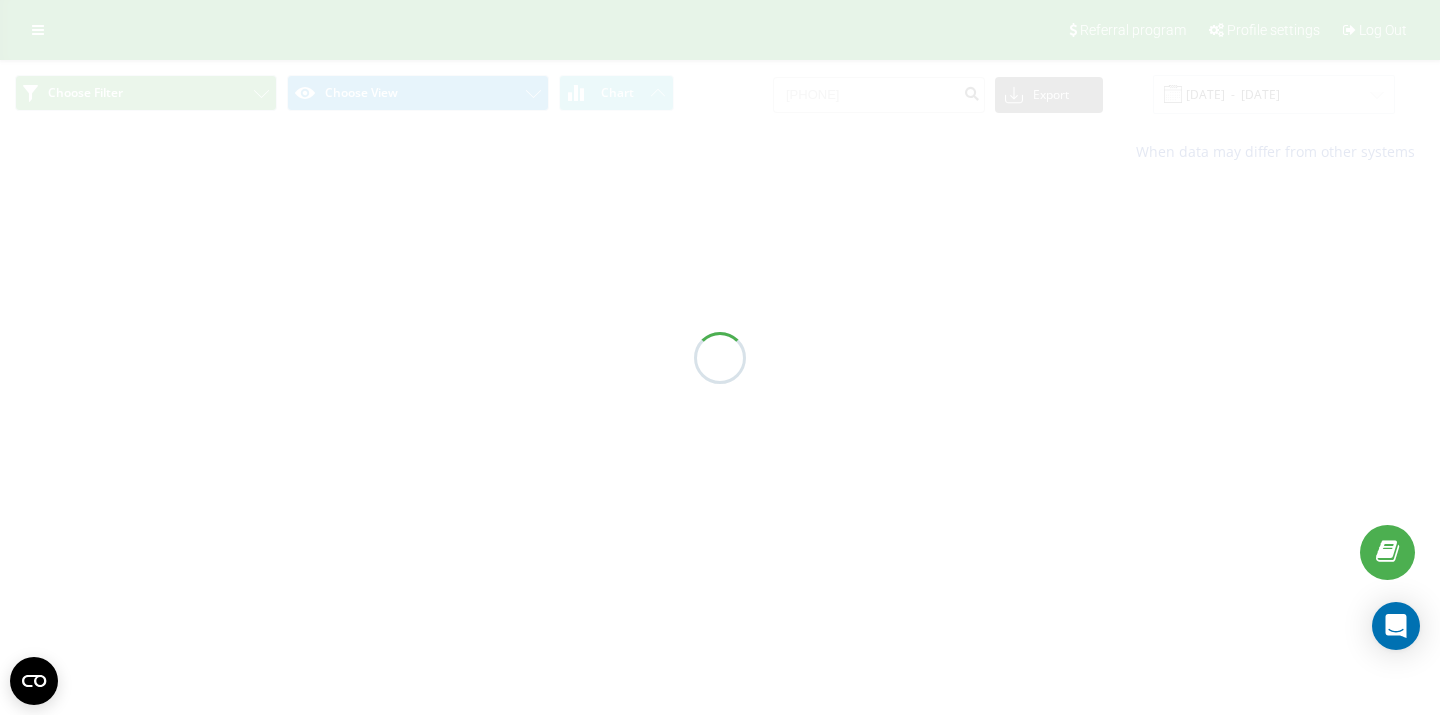 scroll, scrollTop: 0, scrollLeft: 0, axis: both 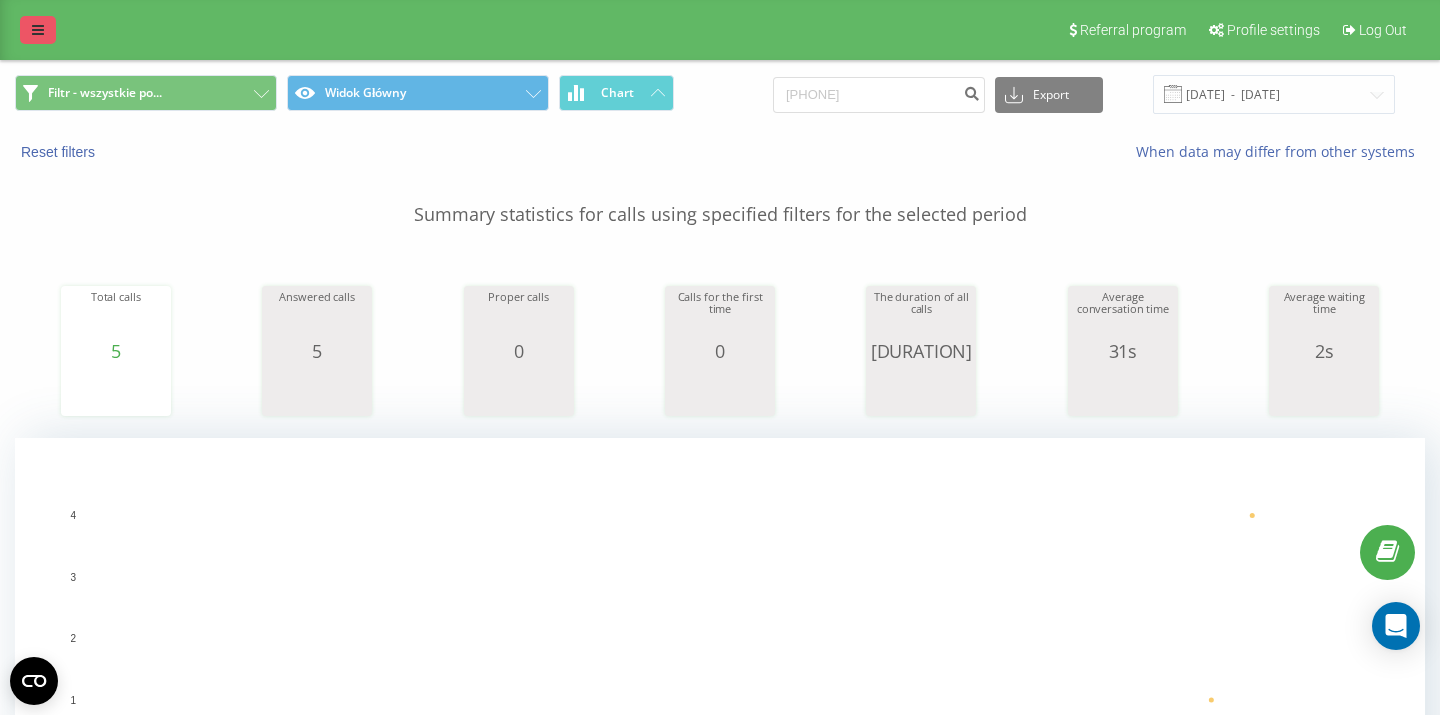 click at bounding box center (38, 30) 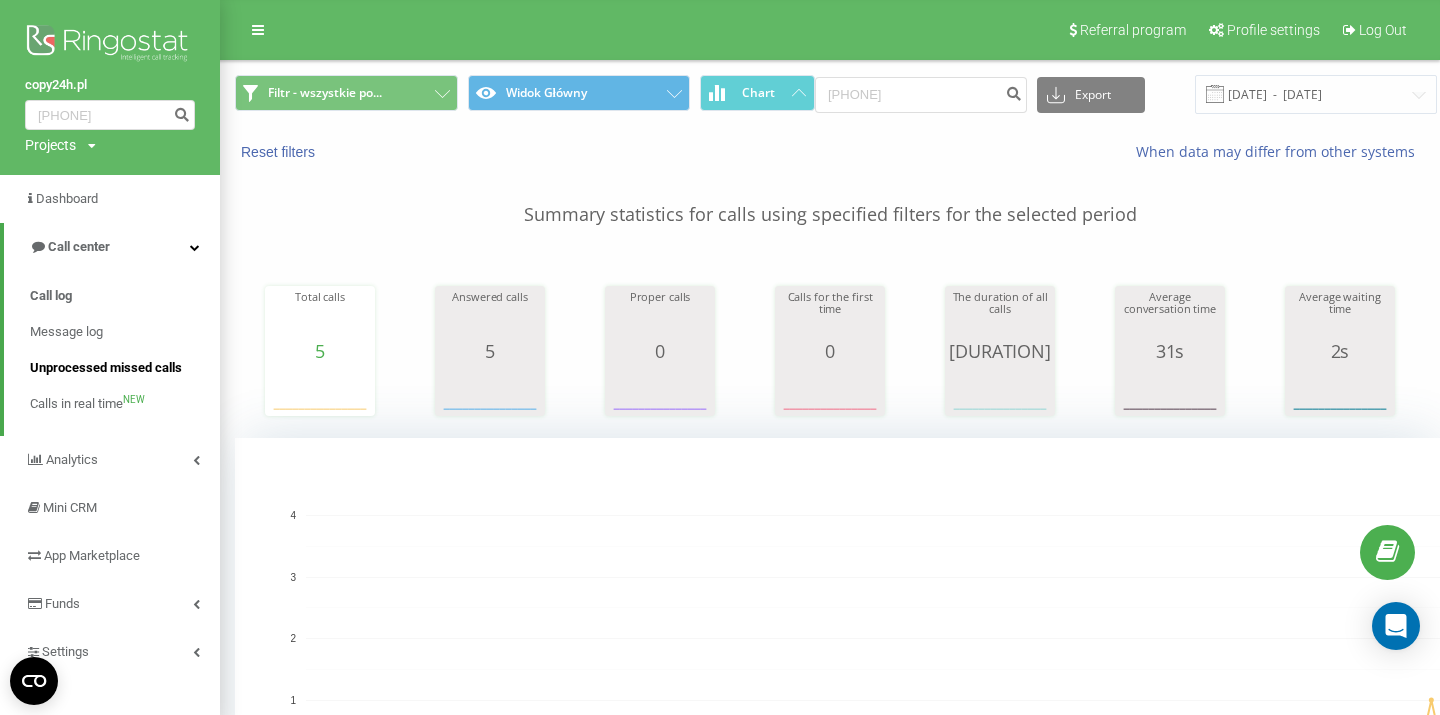 click on "Unprocessed missed calls" at bounding box center [106, 368] 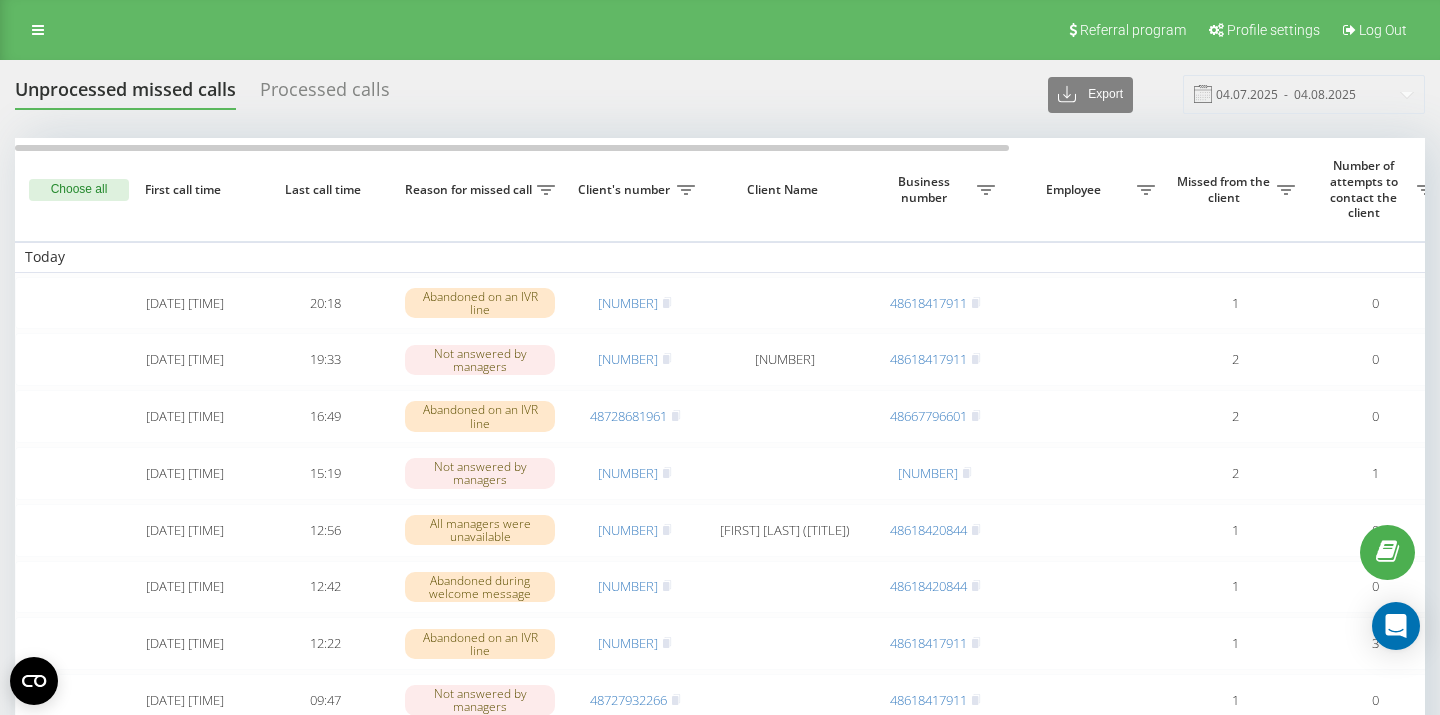 scroll, scrollTop: 0, scrollLeft: 0, axis: both 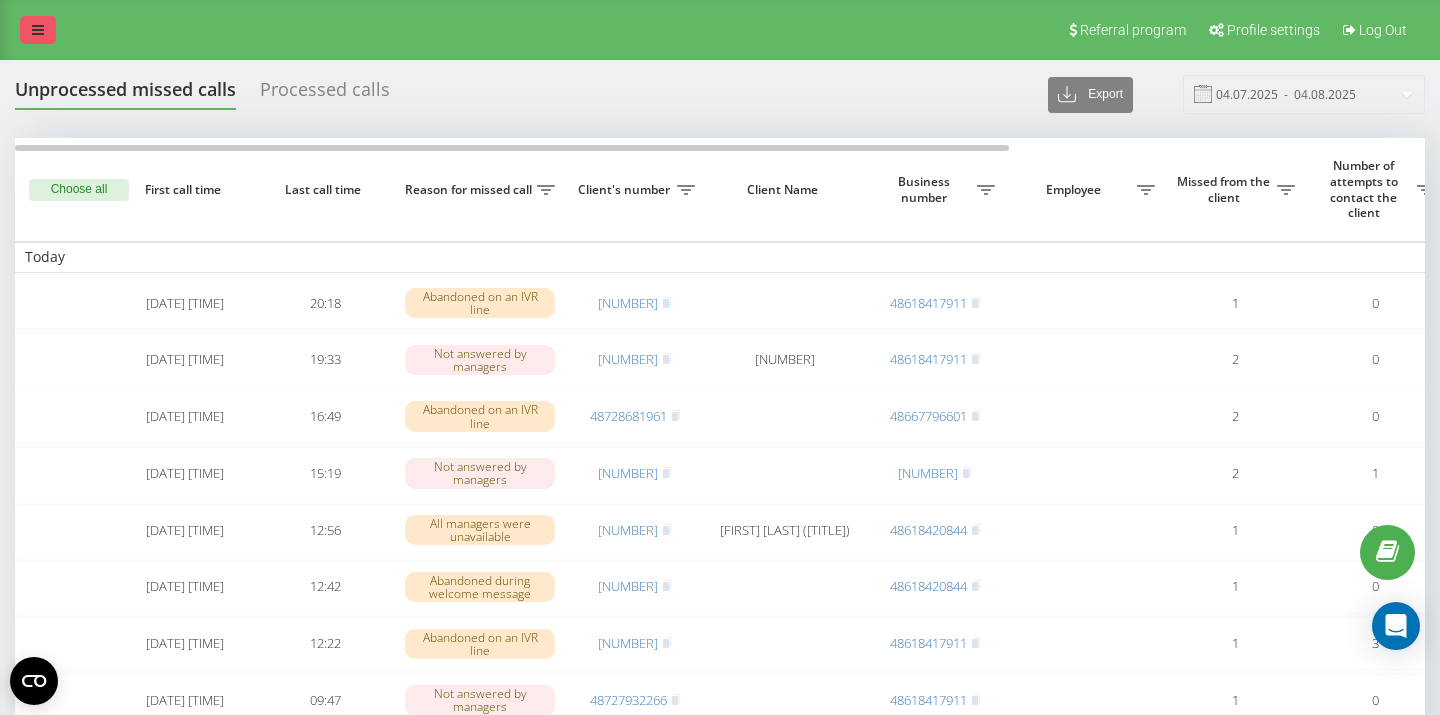 click at bounding box center (38, 30) 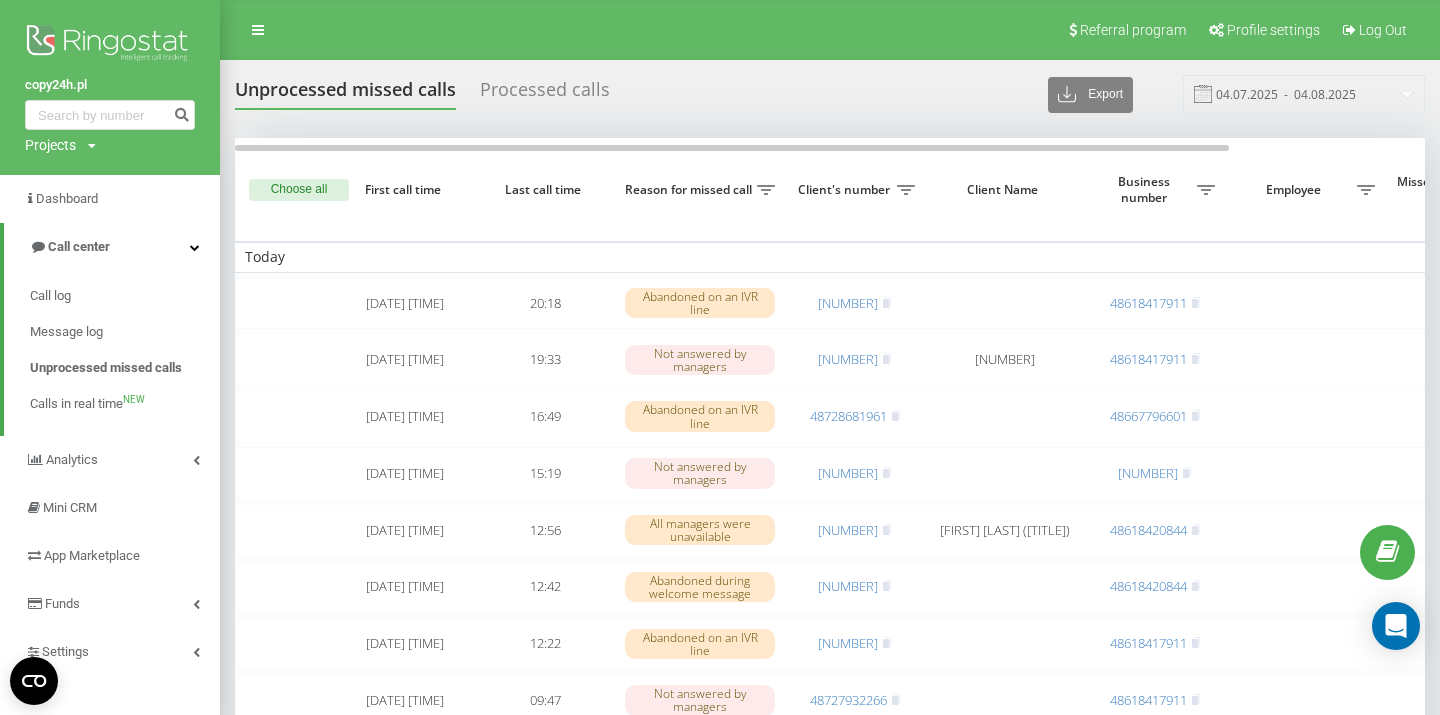 click on "copy24h.pl" at bounding box center [110, 85] 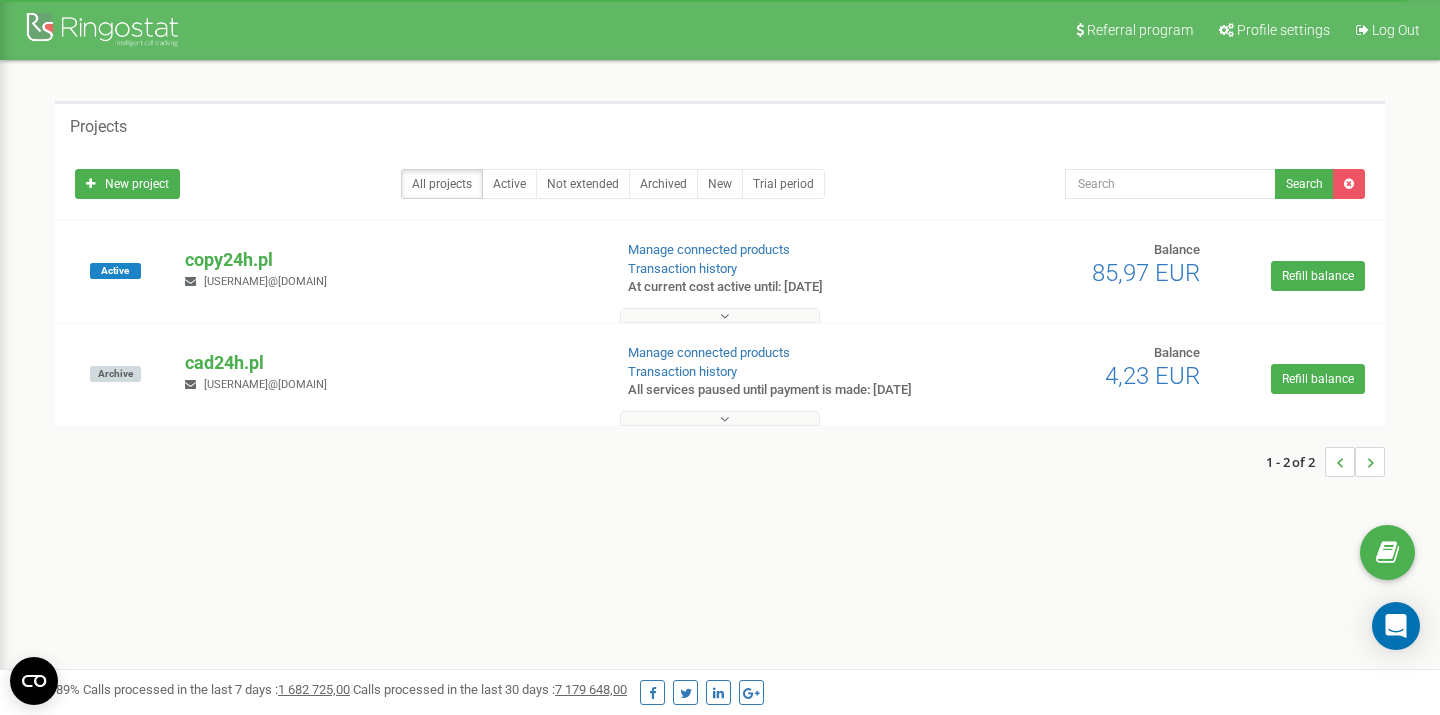 scroll, scrollTop: 0, scrollLeft: 0, axis: both 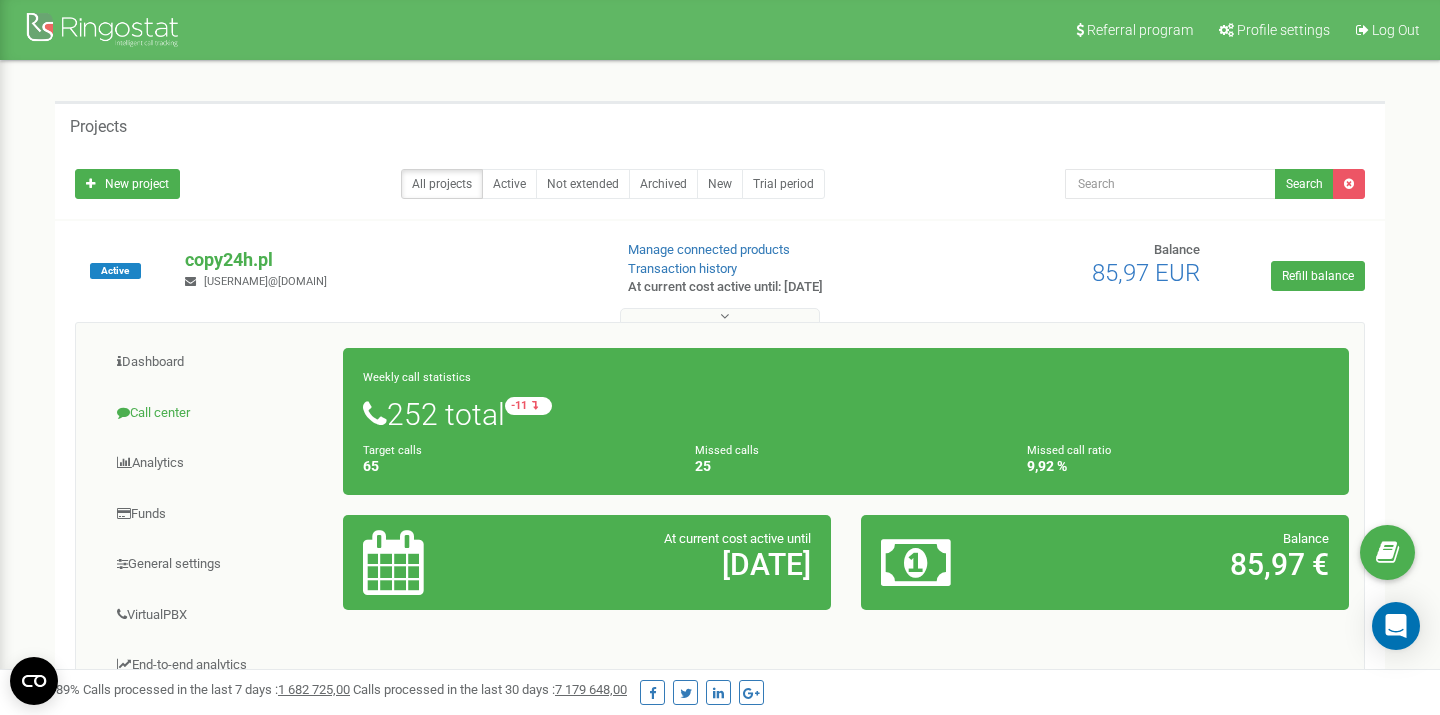click on "Call center" at bounding box center [217, 413] 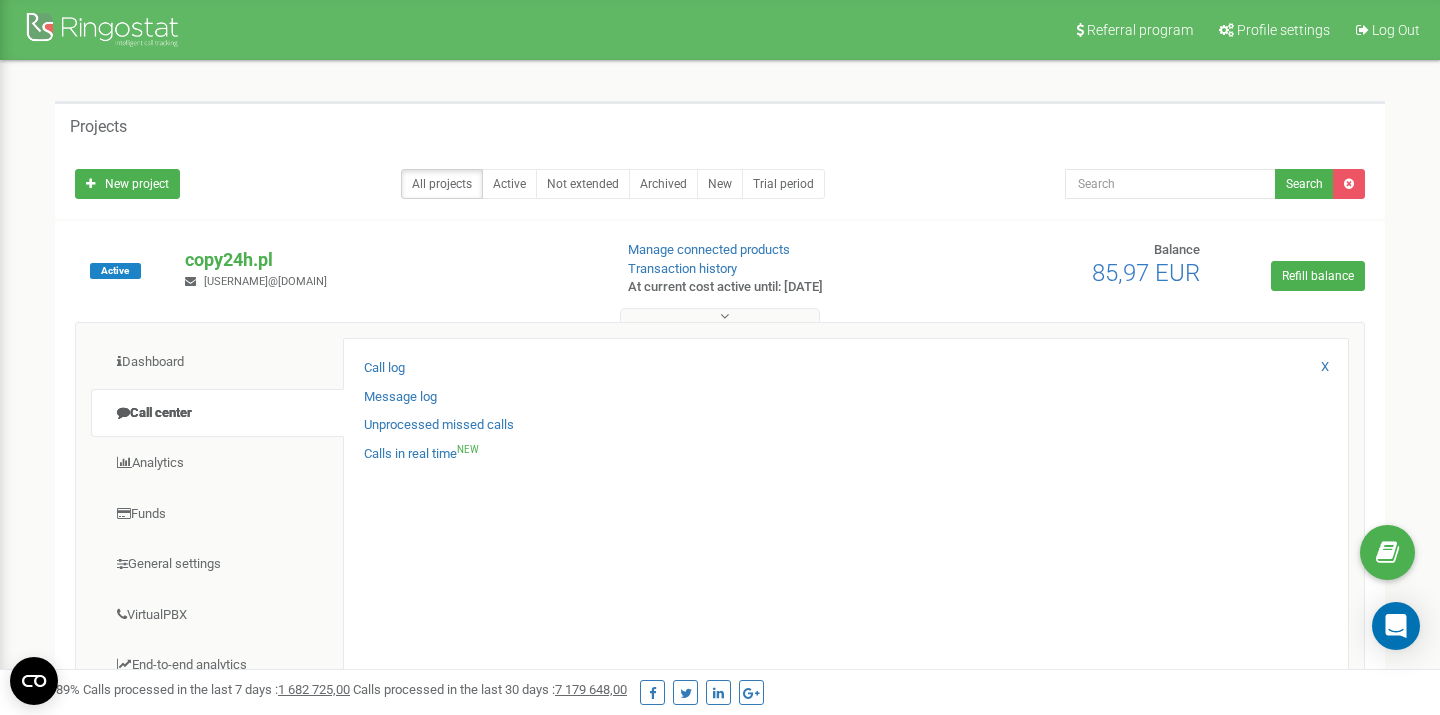 click on "Call center" at bounding box center (217, 413) 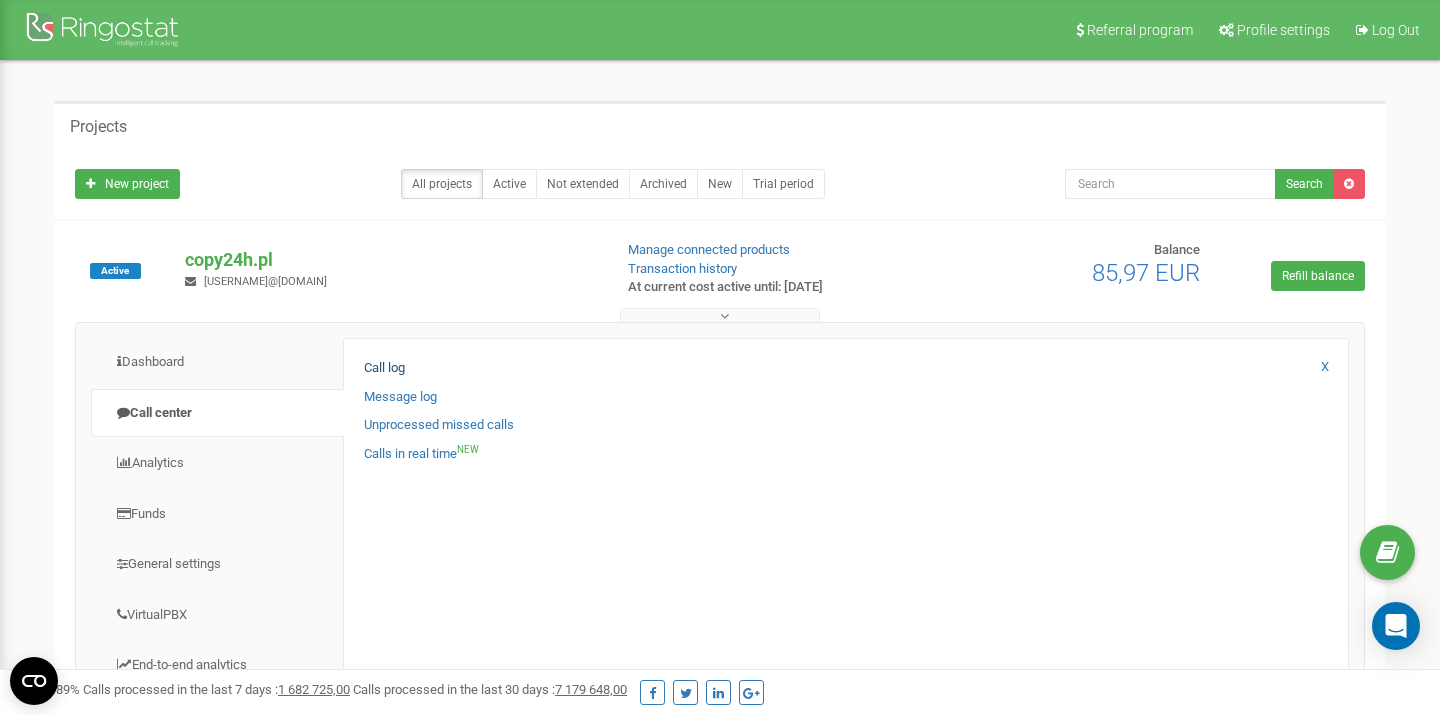 scroll, scrollTop: 0, scrollLeft: 0, axis: both 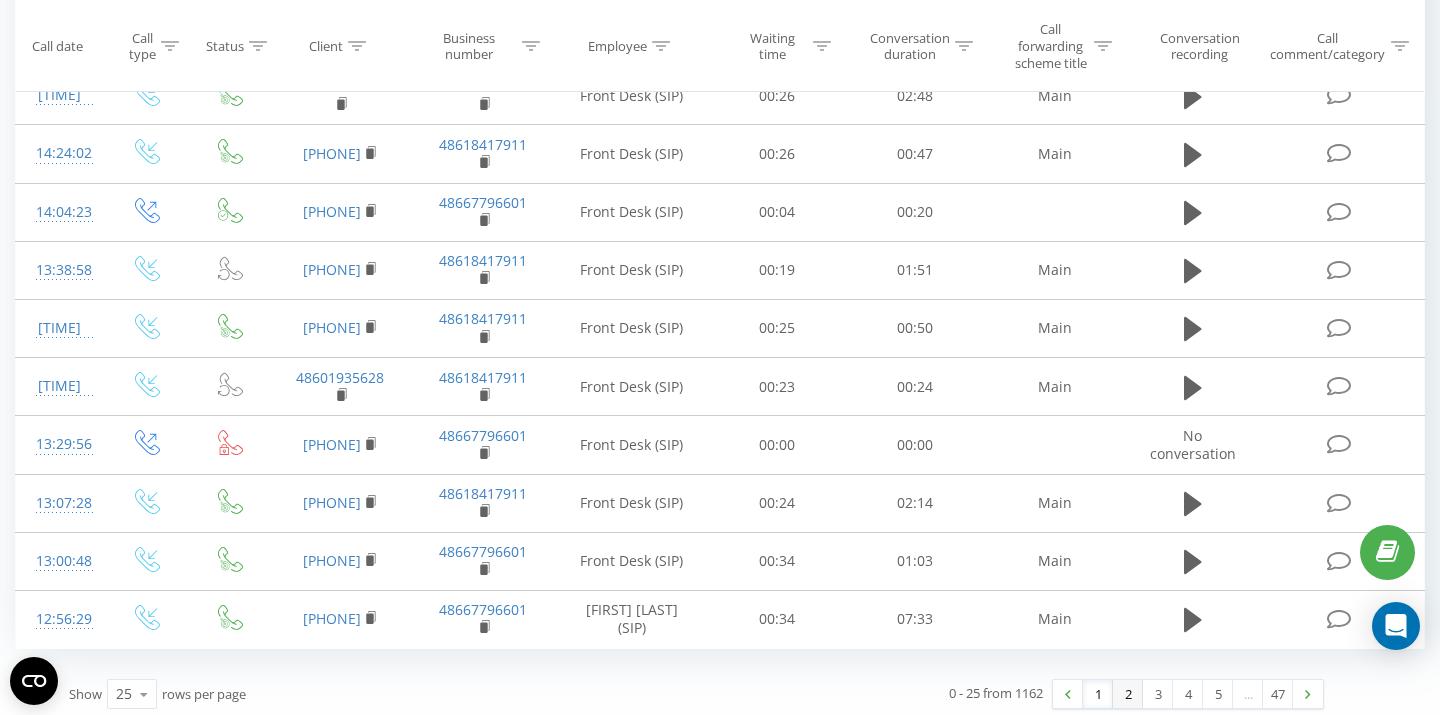 click on "2" at bounding box center [1128, 694] 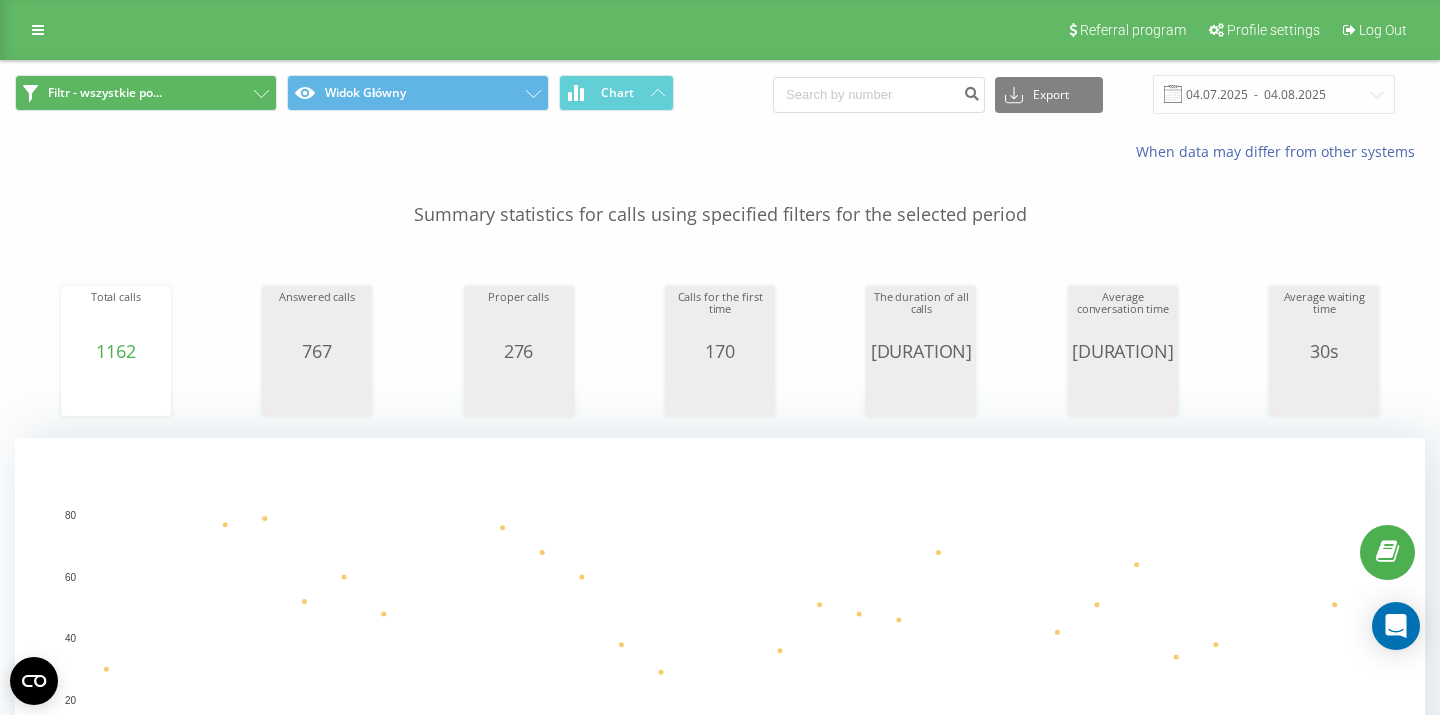 scroll, scrollTop: 0, scrollLeft: 0, axis: both 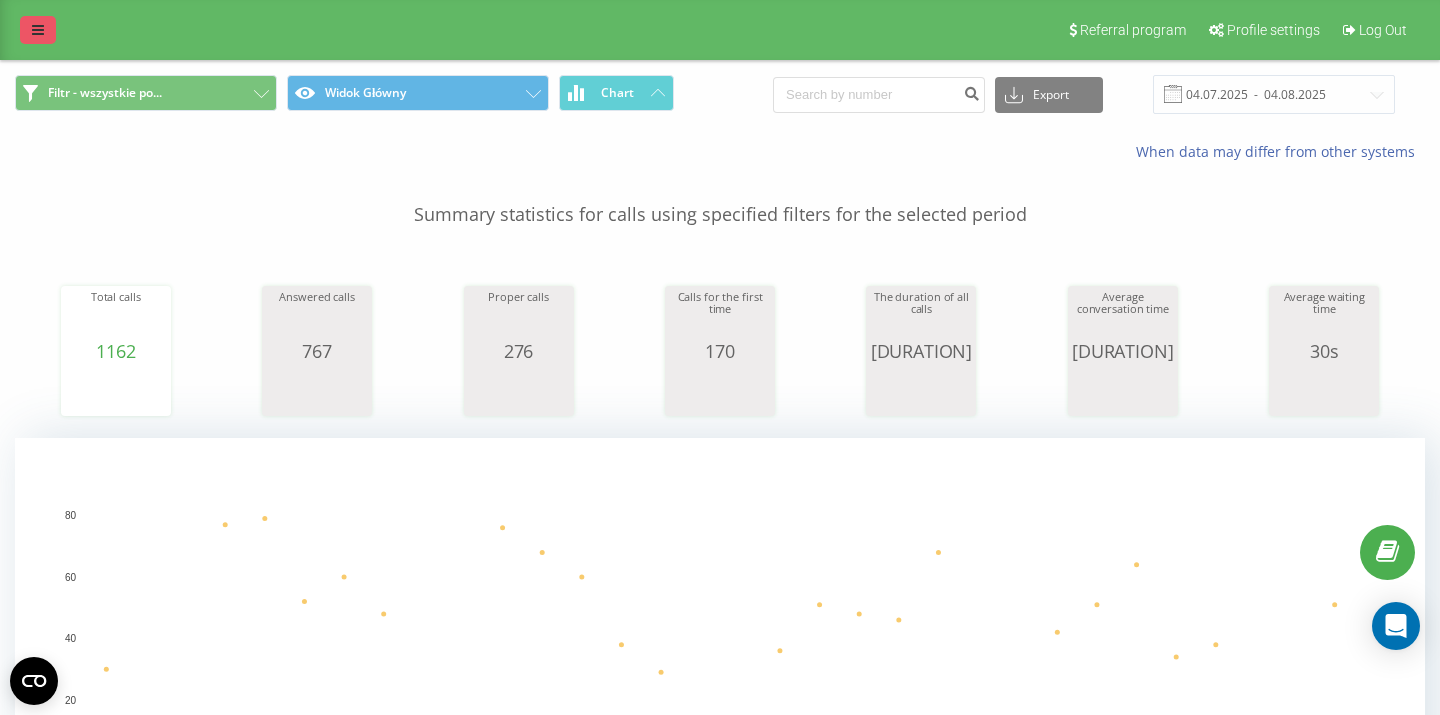 click at bounding box center (38, 30) 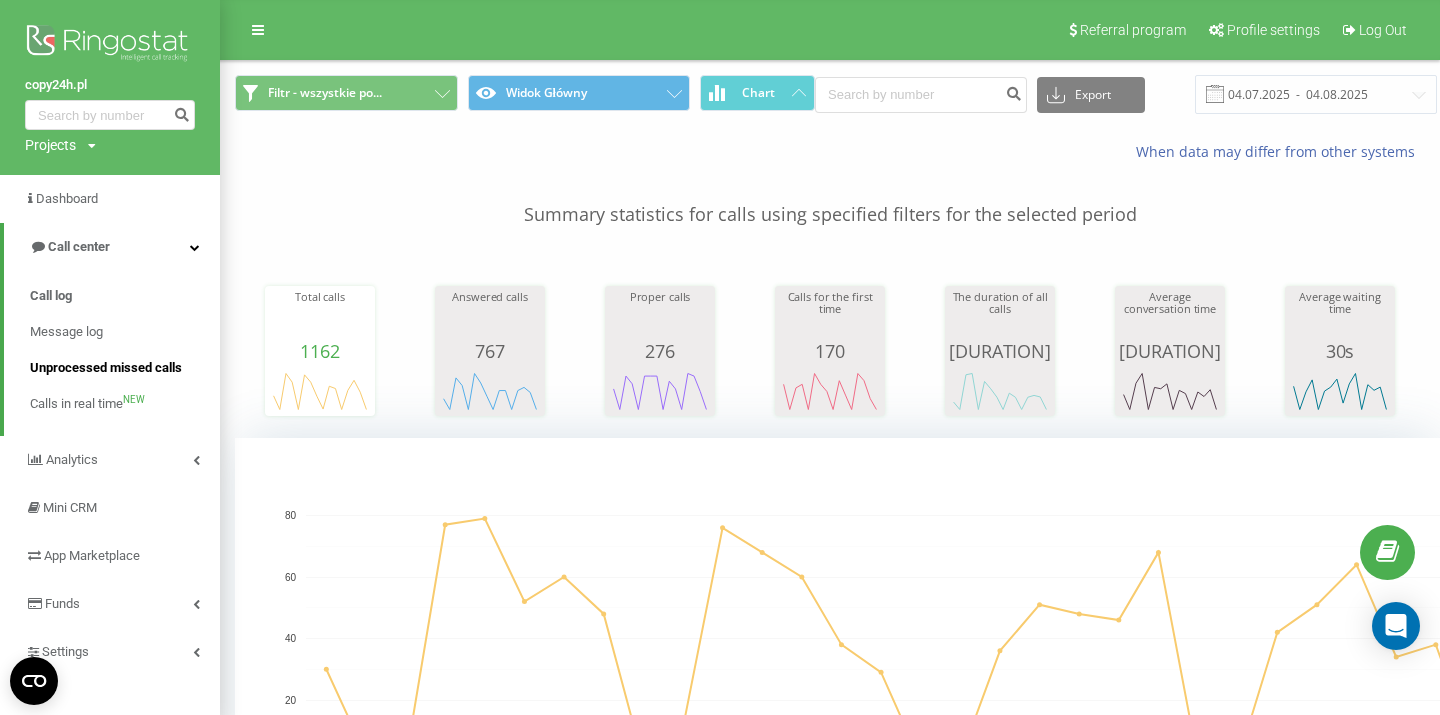 click on "Unprocessed missed calls" at bounding box center [106, 368] 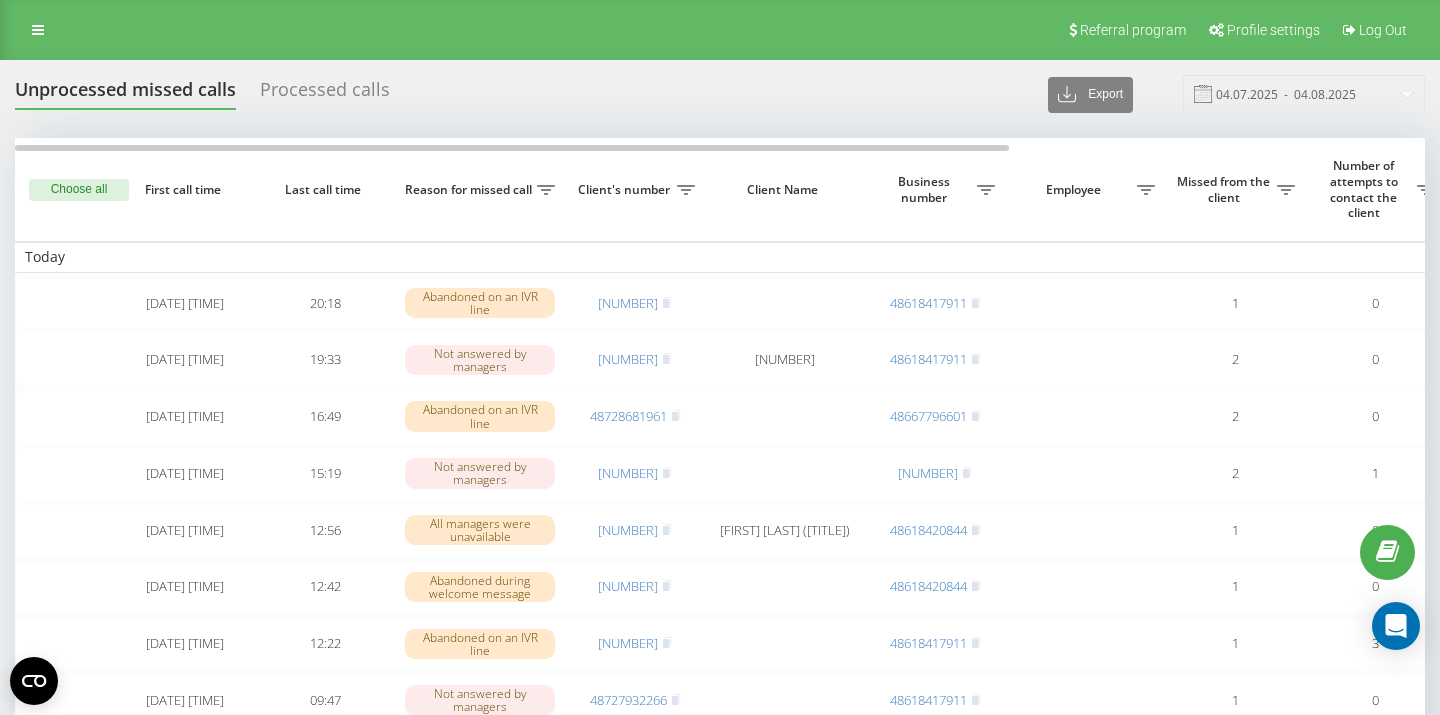 scroll, scrollTop: 0, scrollLeft: 0, axis: both 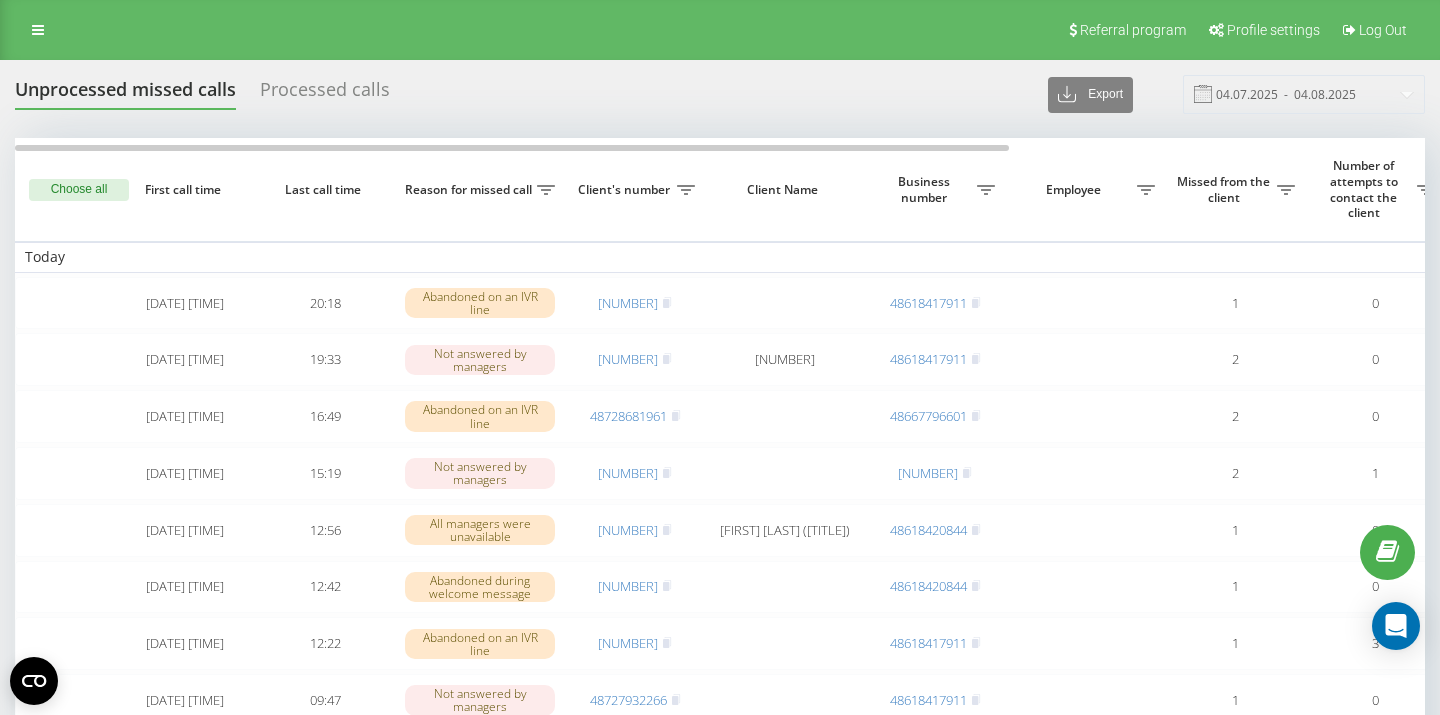 click on "Processed calls" at bounding box center [325, 94] 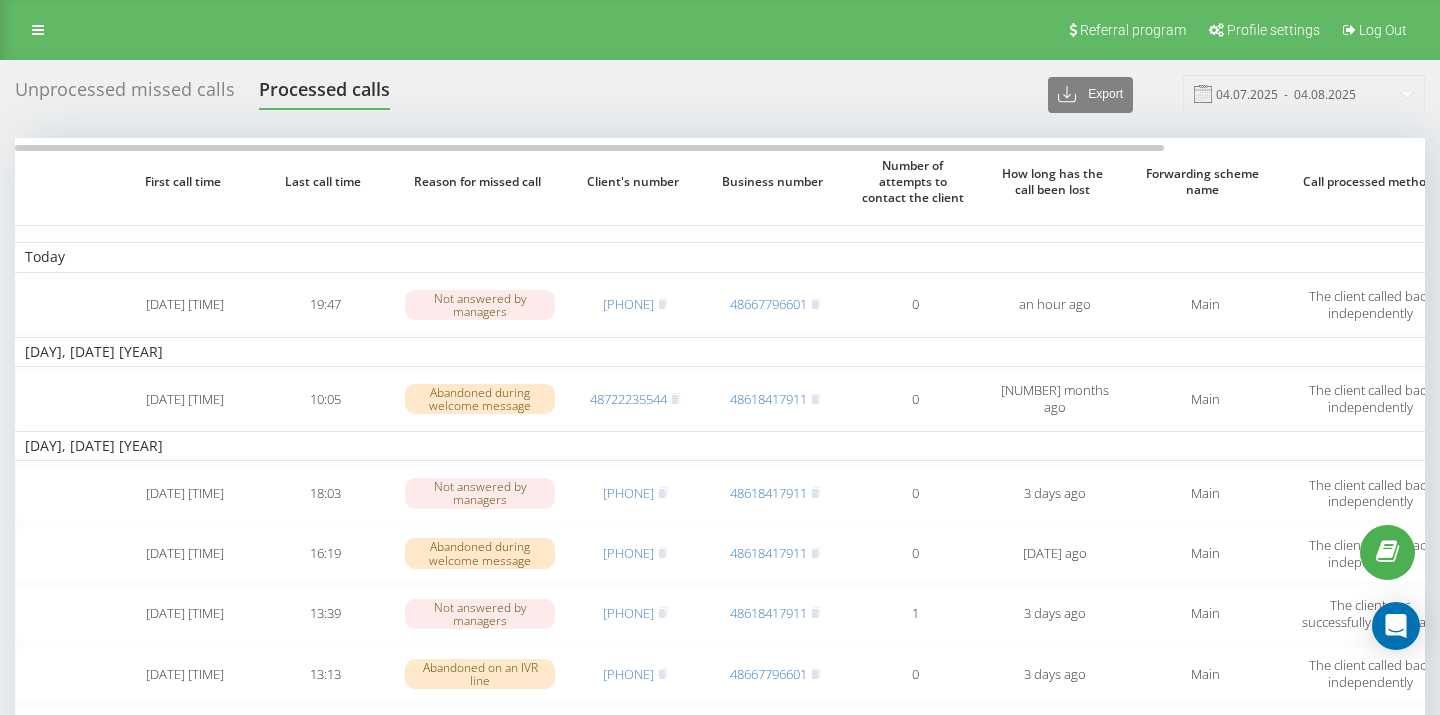 scroll, scrollTop: 0, scrollLeft: 0, axis: both 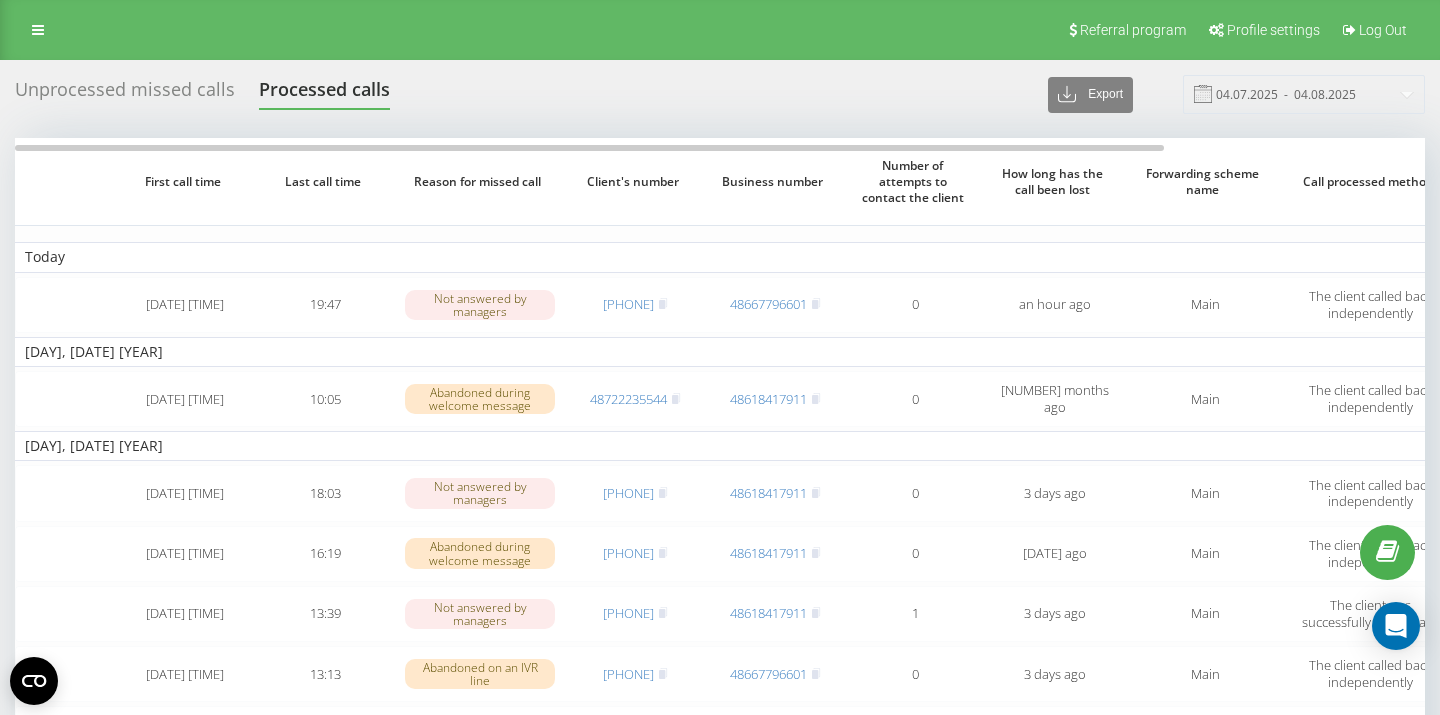 click on "Unprocessed missed calls" at bounding box center [125, 94] 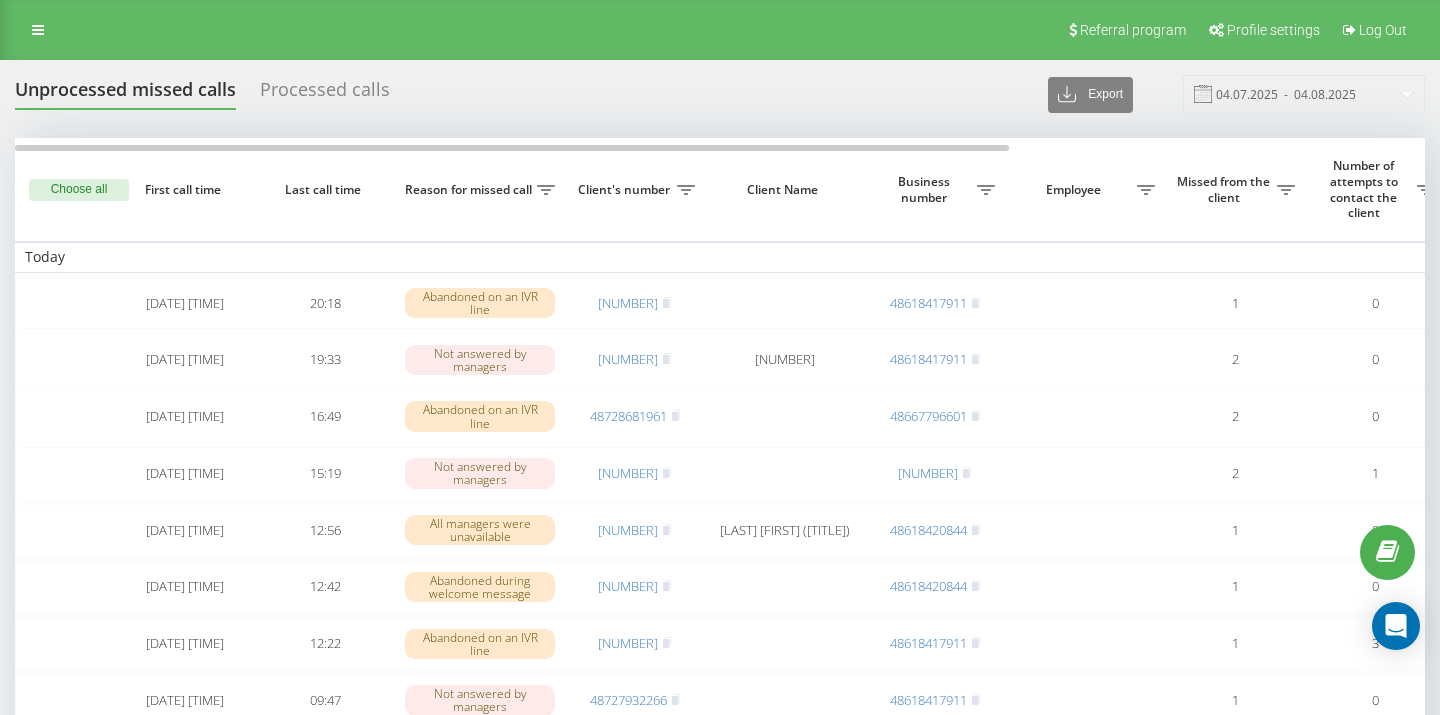 scroll, scrollTop: 0, scrollLeft: 0, axis: both 